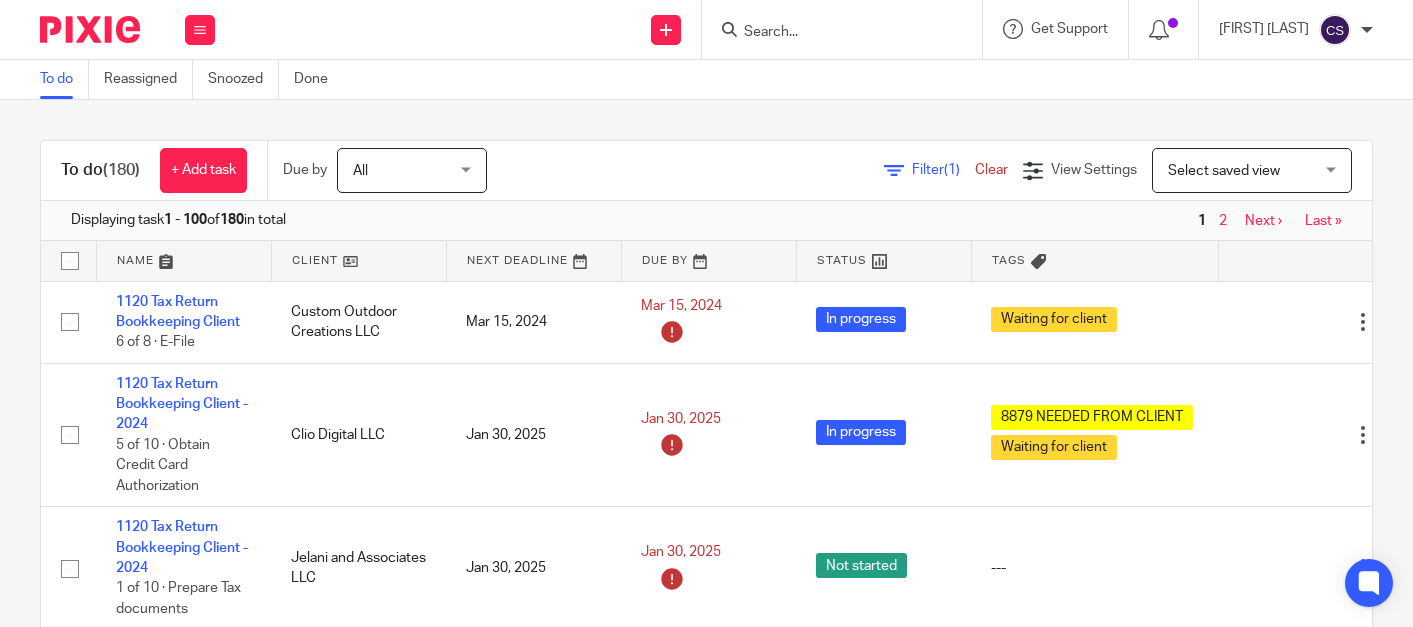 scroll, scrollTop: 0, scrollLeft: 0, axis: both 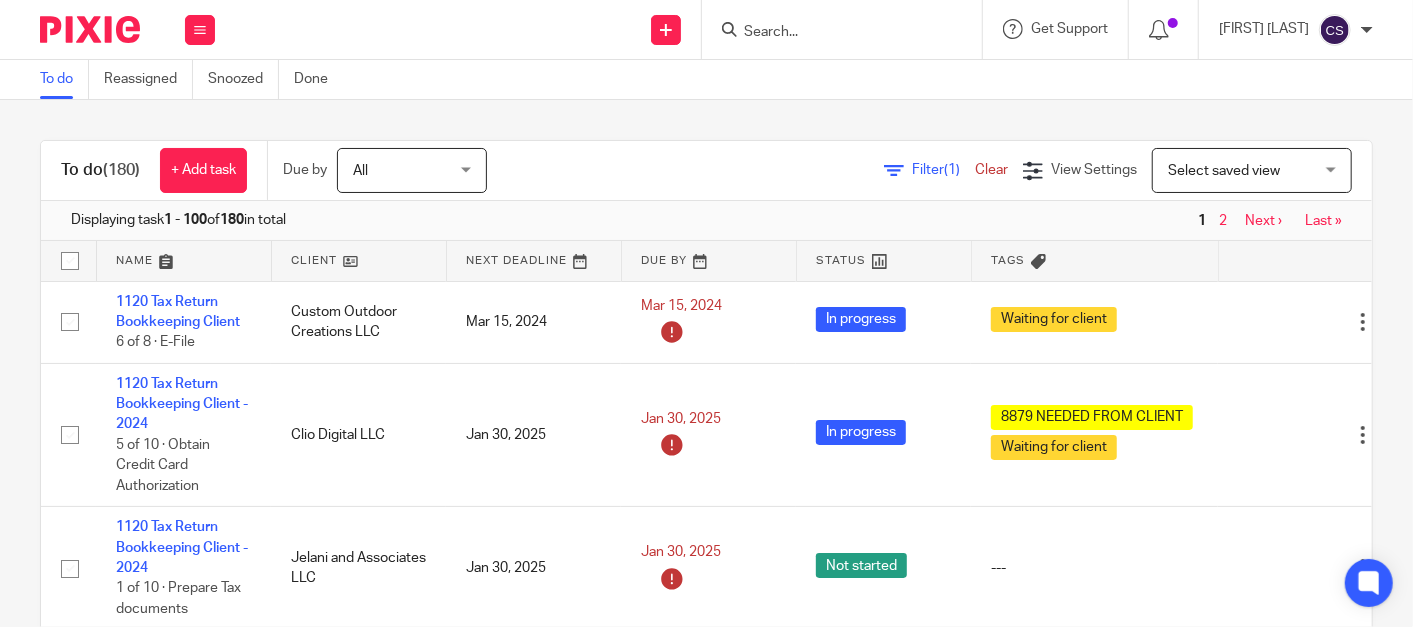 click at bounding box center [832, 33] 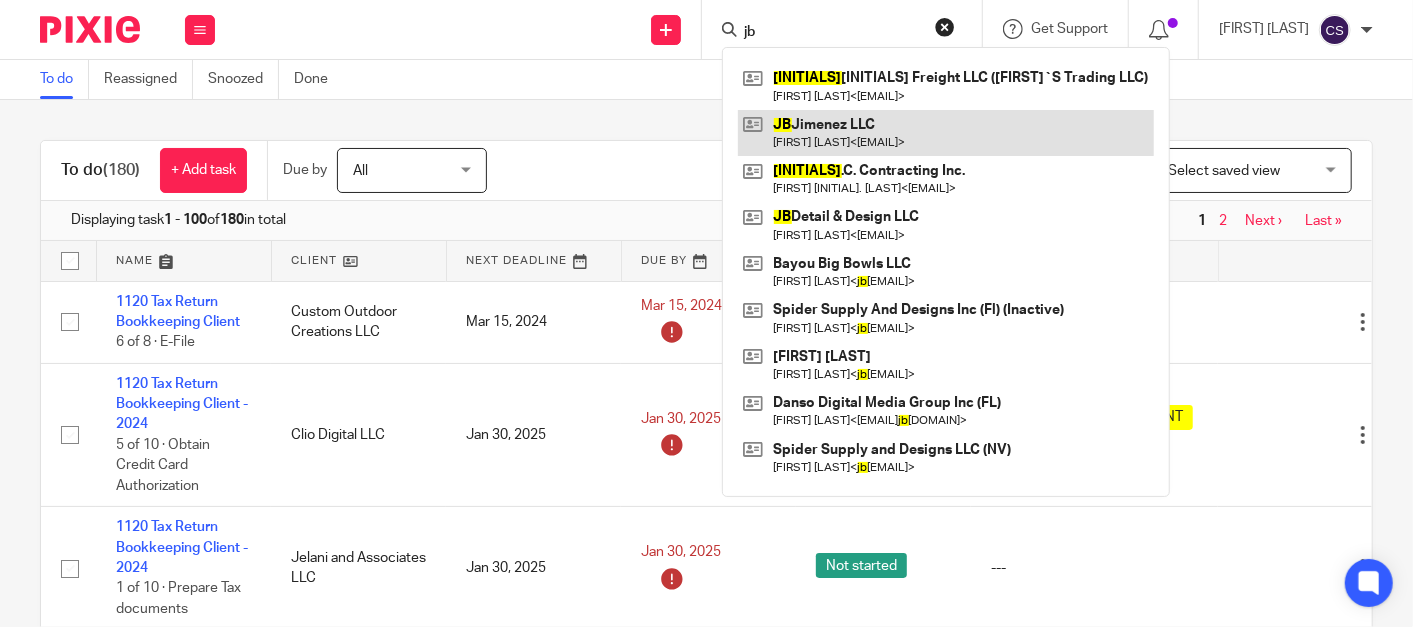 type on "jb" 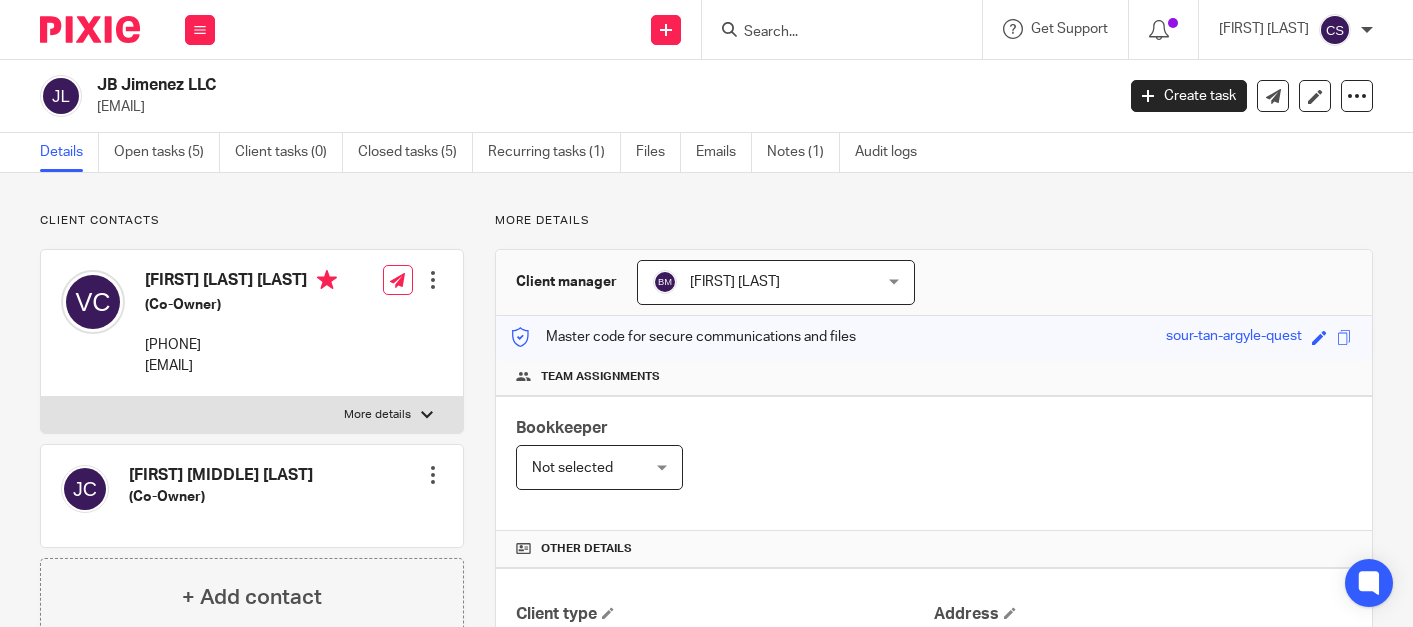 scroll, scrollTop: 0, scrollLeft: 0, axis: both 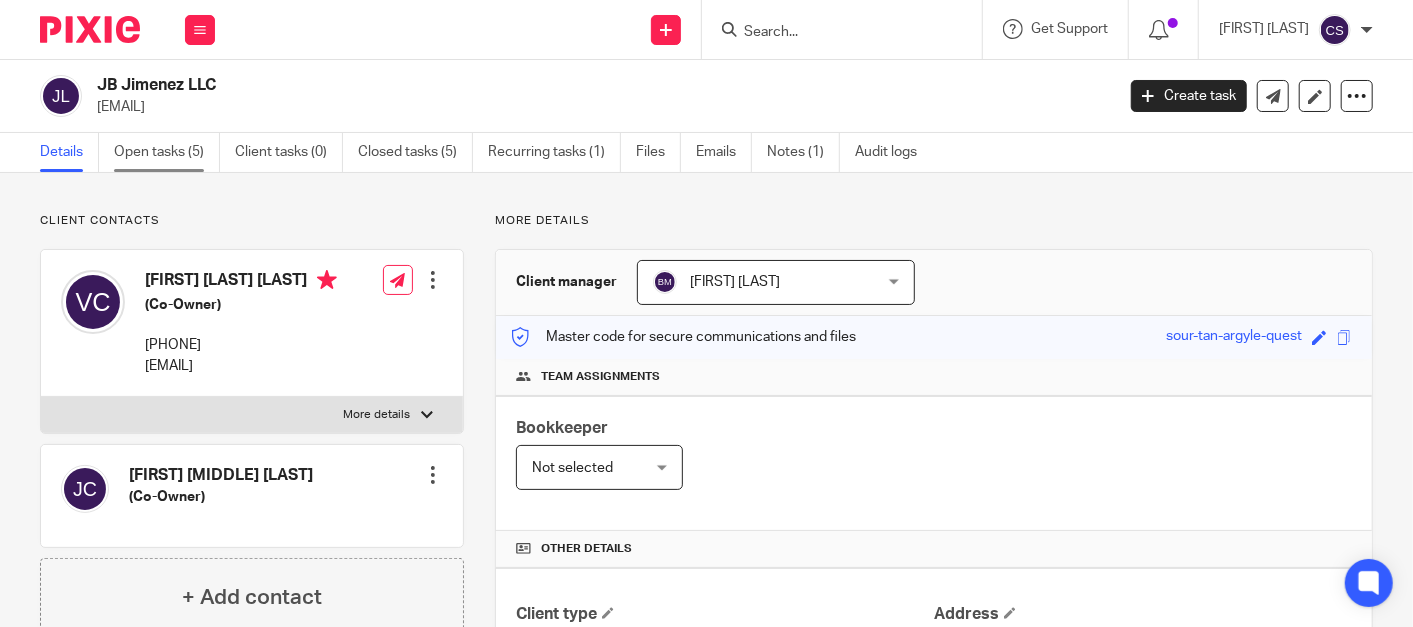 click on "Open tasks (5)" at bounding box center (167, 152) 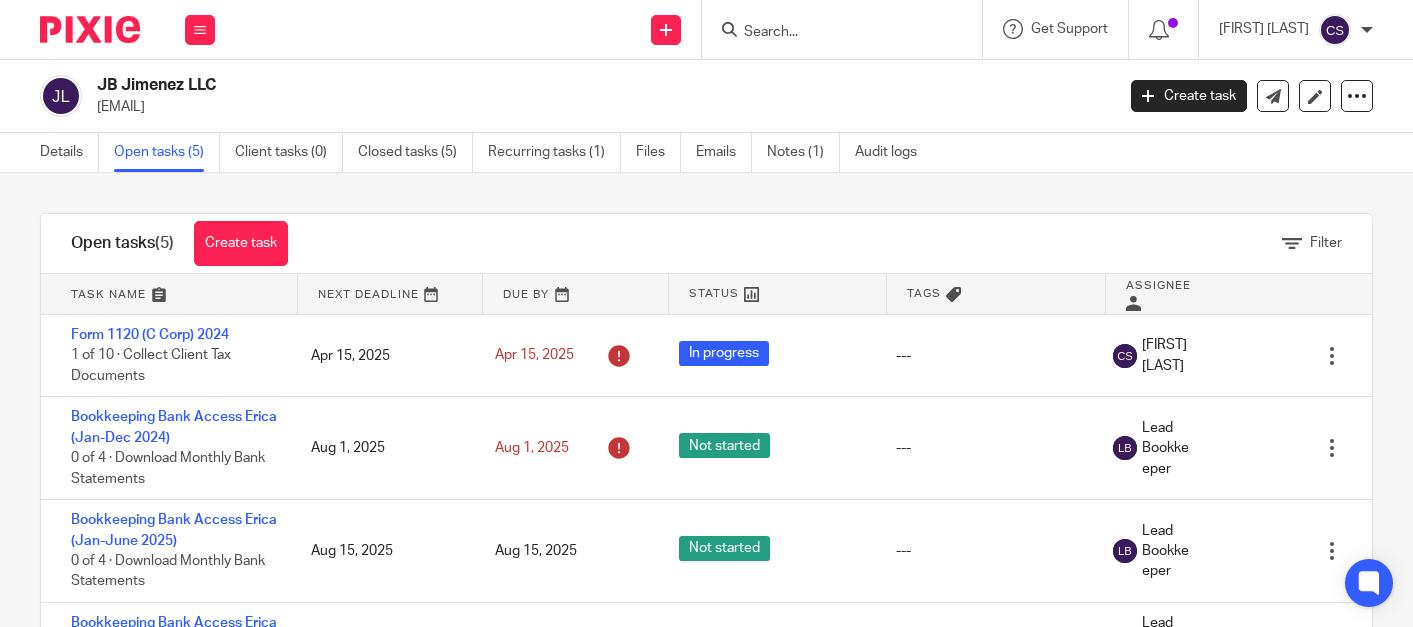 scroll, scrollTop: 0, scrollLeft: 0, axis: both 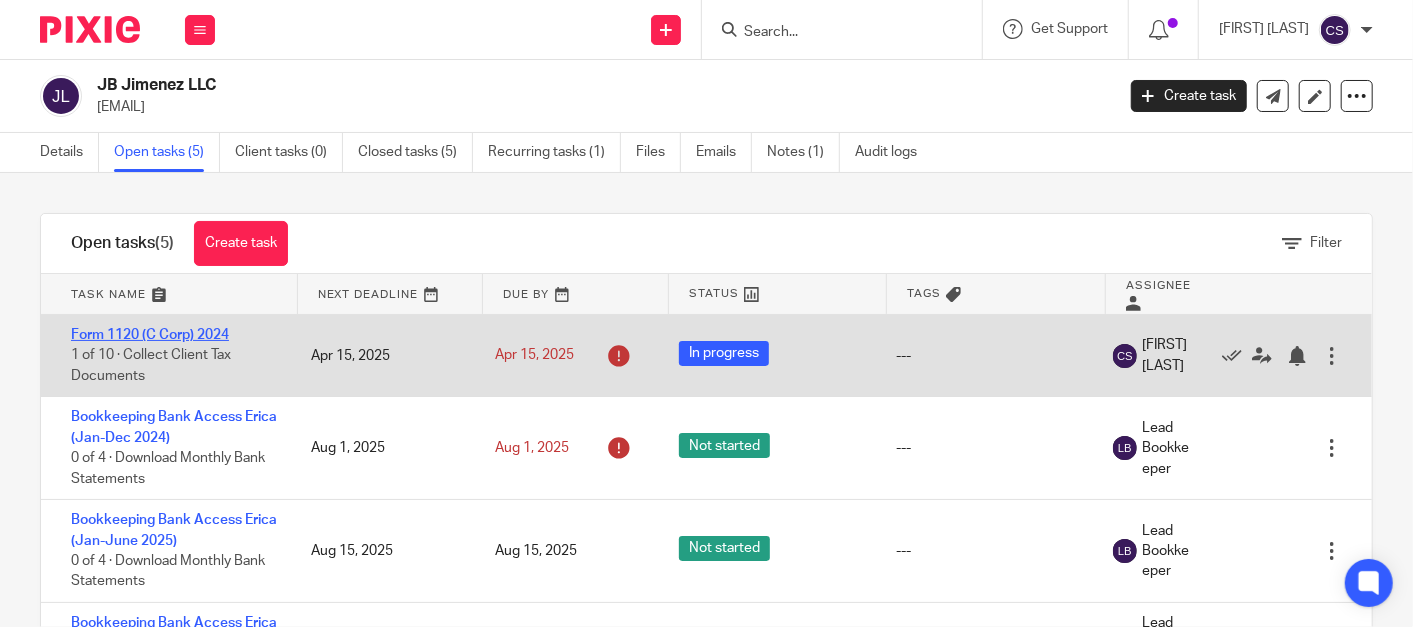 click on "Form 1120 (C Corp) 2024" at bounding box center [150, 335] 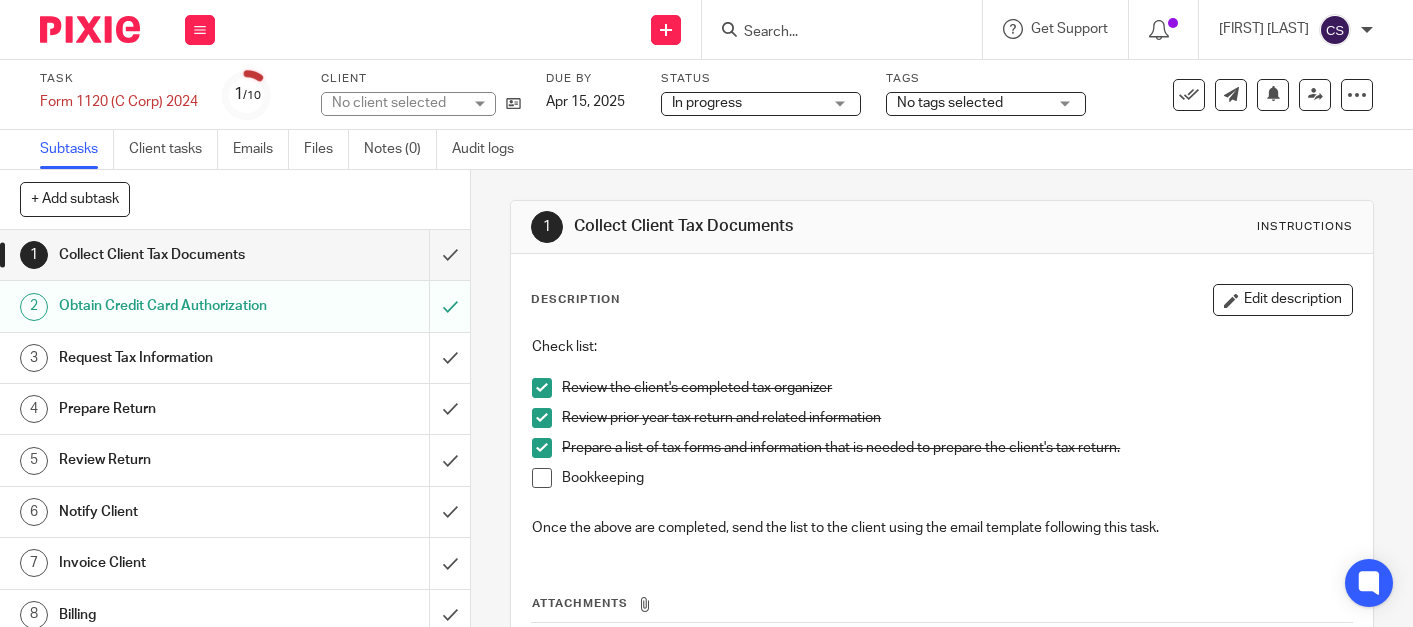 scroll, scrollTop: 0, scrollLeft: 0, axis: both 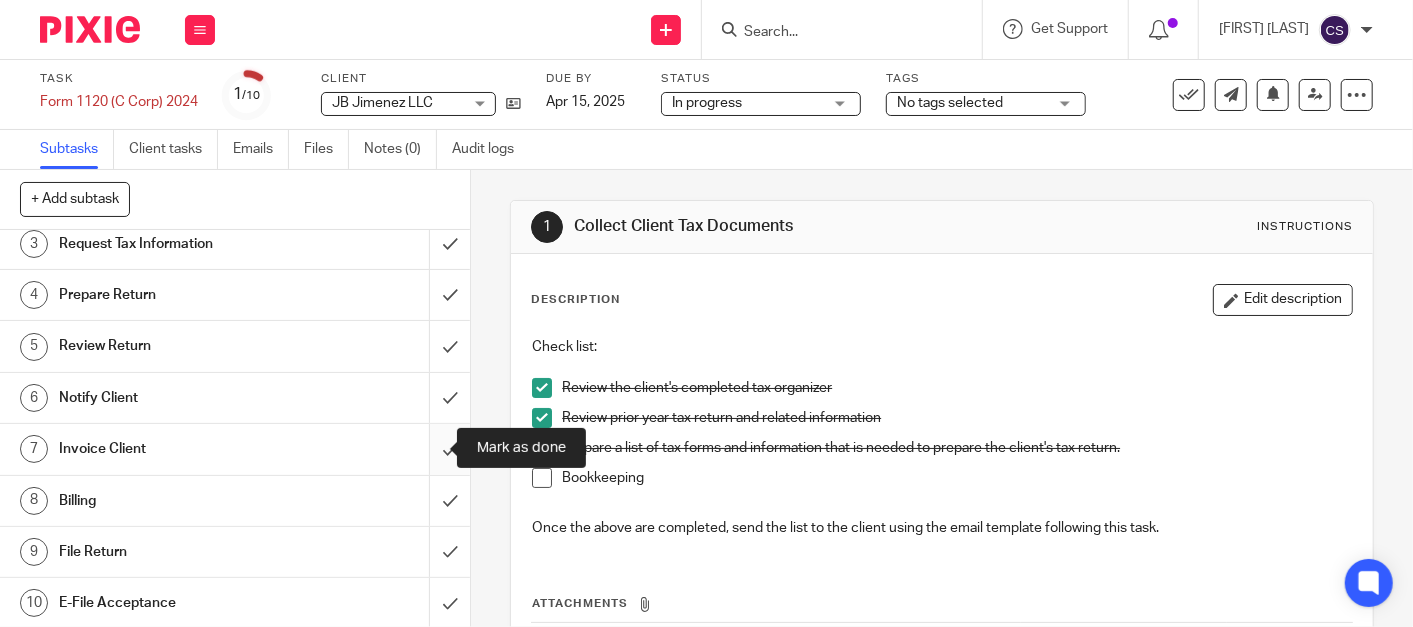 click at bounding box center [235, 449] 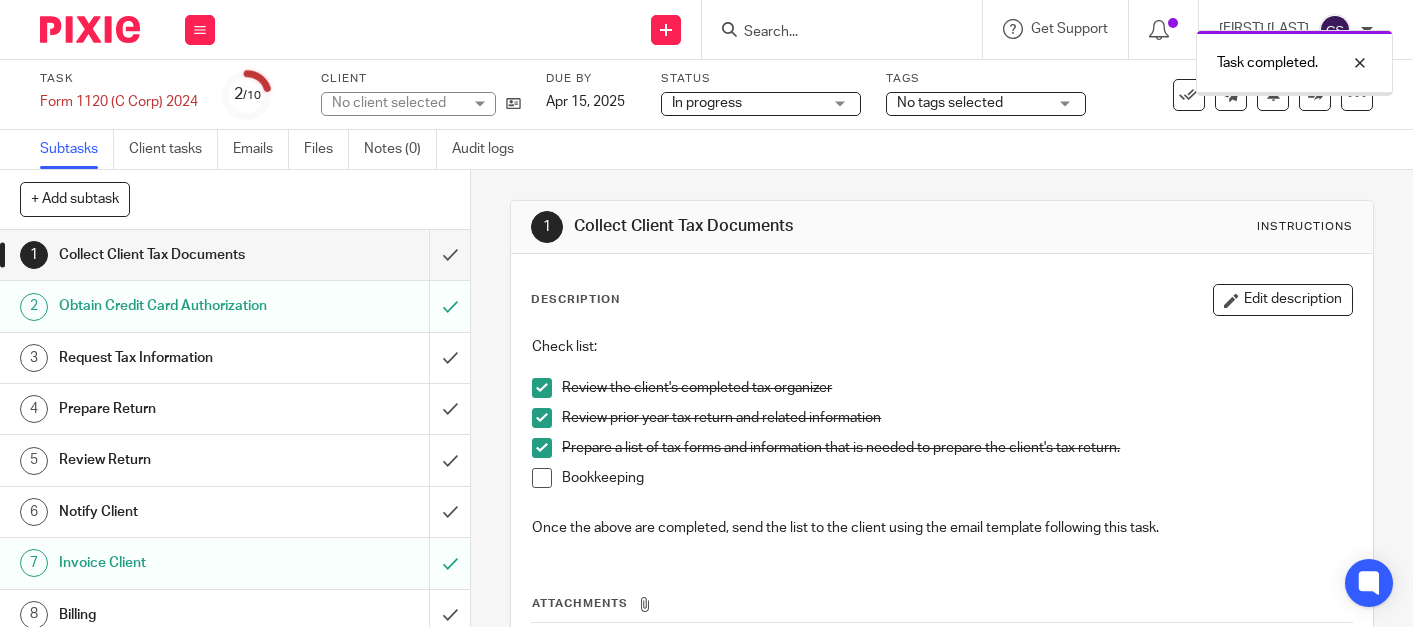 scroll, scrollTop: 0, scrollLeft: 0, axis: both 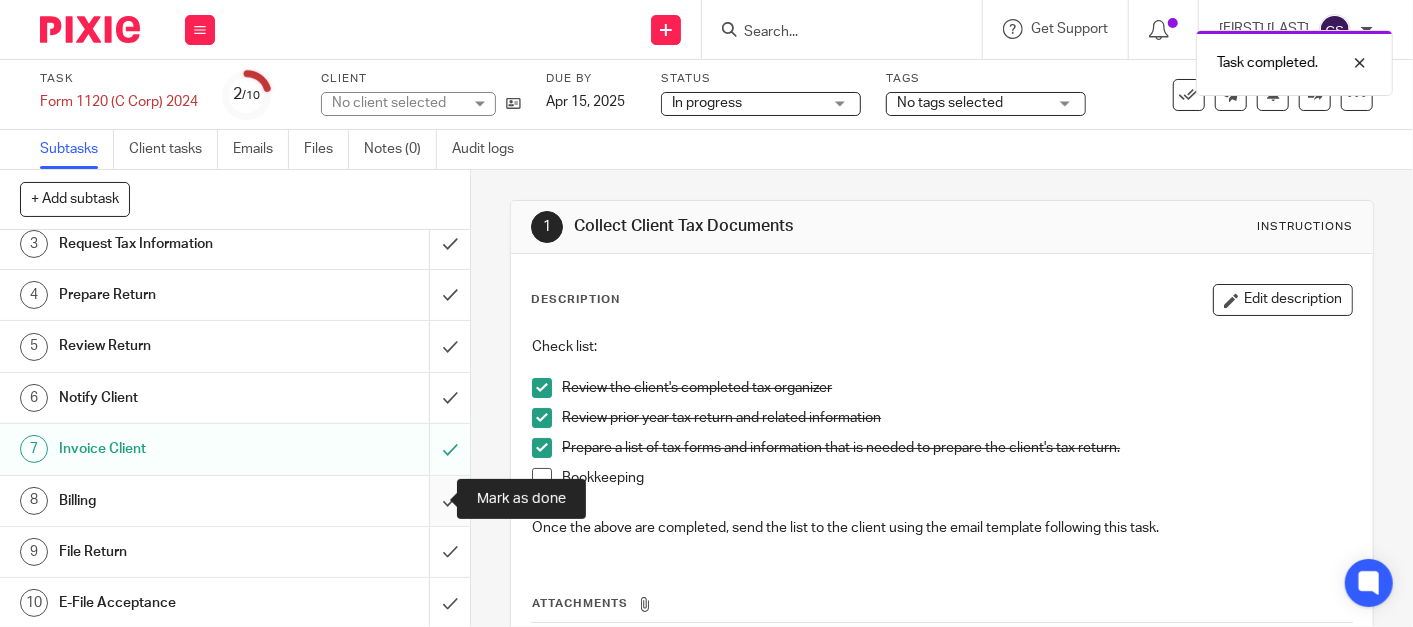click at bounding box center [235, 501] 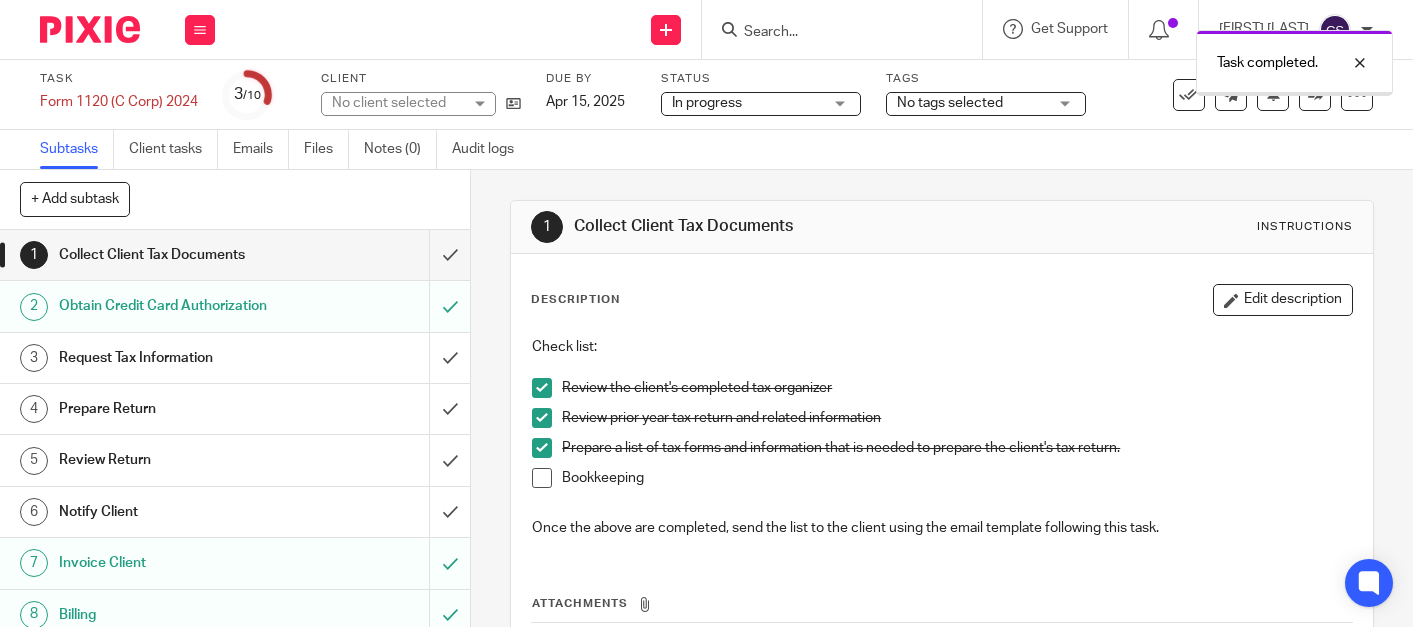 scroll, scrollTop: 0, scrollLeft: 0, axis: both 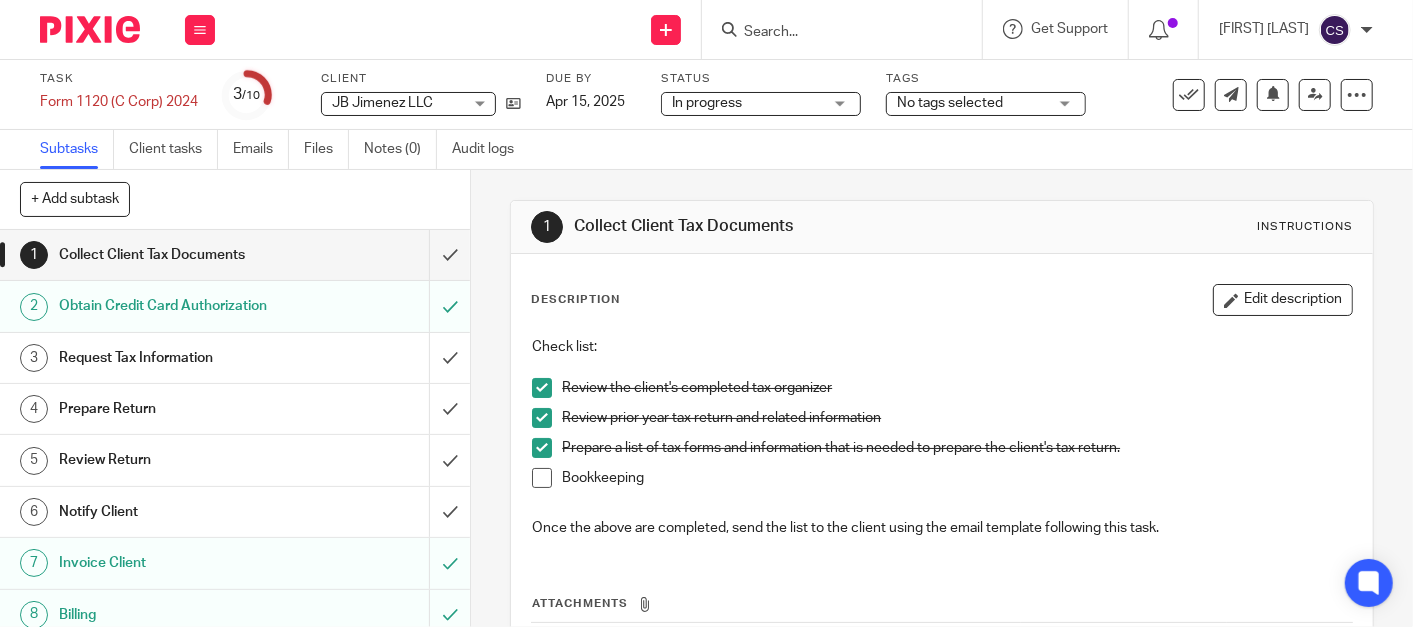 click on "Task completed." at bounding box center (1050, 58) 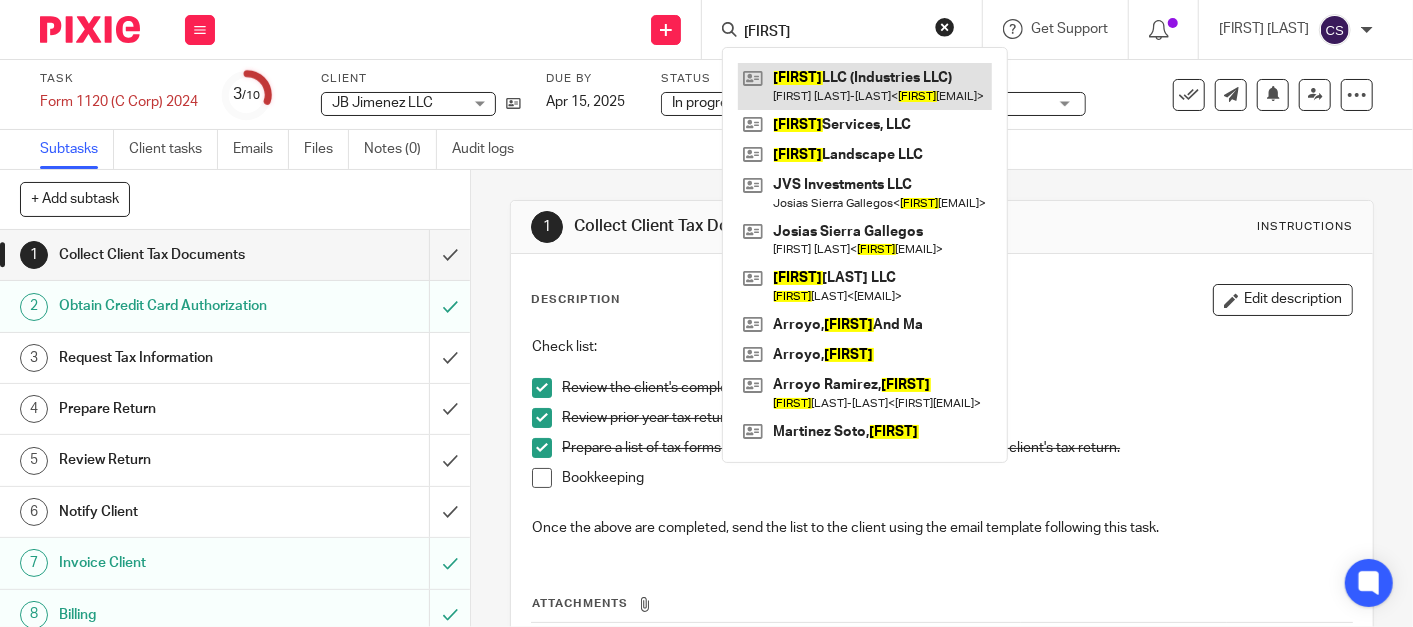 type on "alejandros" 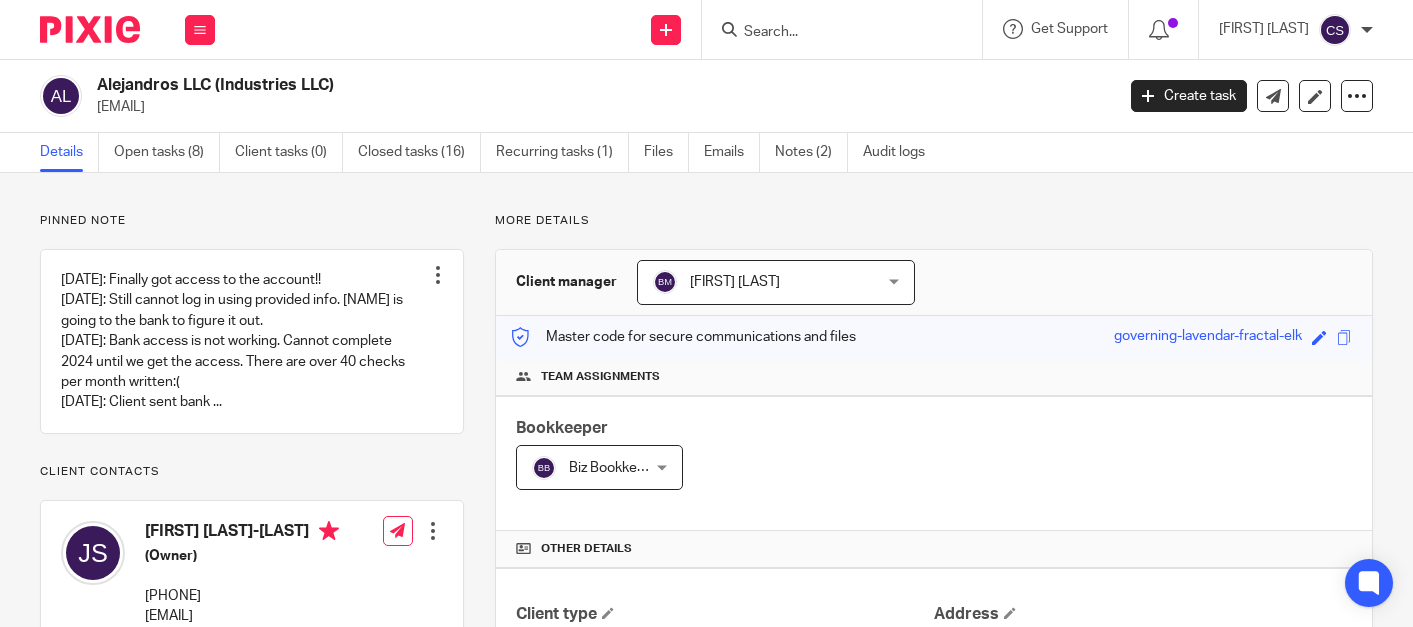 scroll, scrollTop: 0, scrollLeft: 0, axis: both 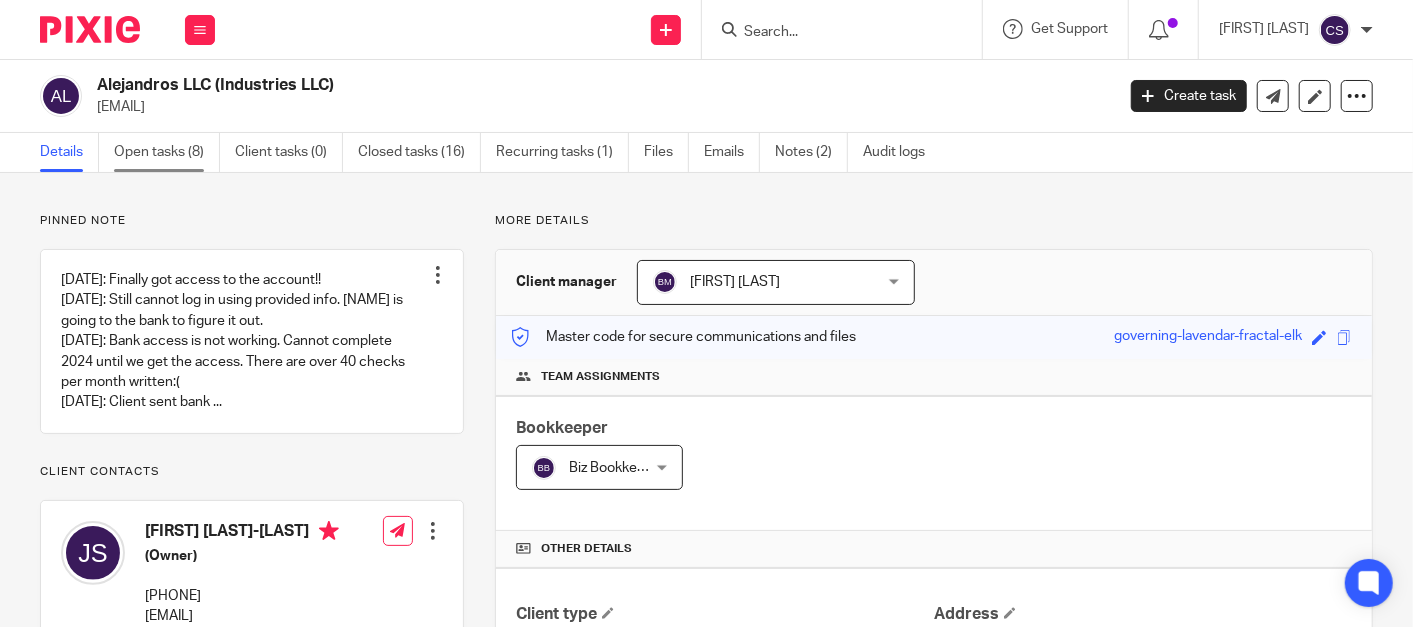 click on "Open tasks (8)" at bounding box center (167, 152) 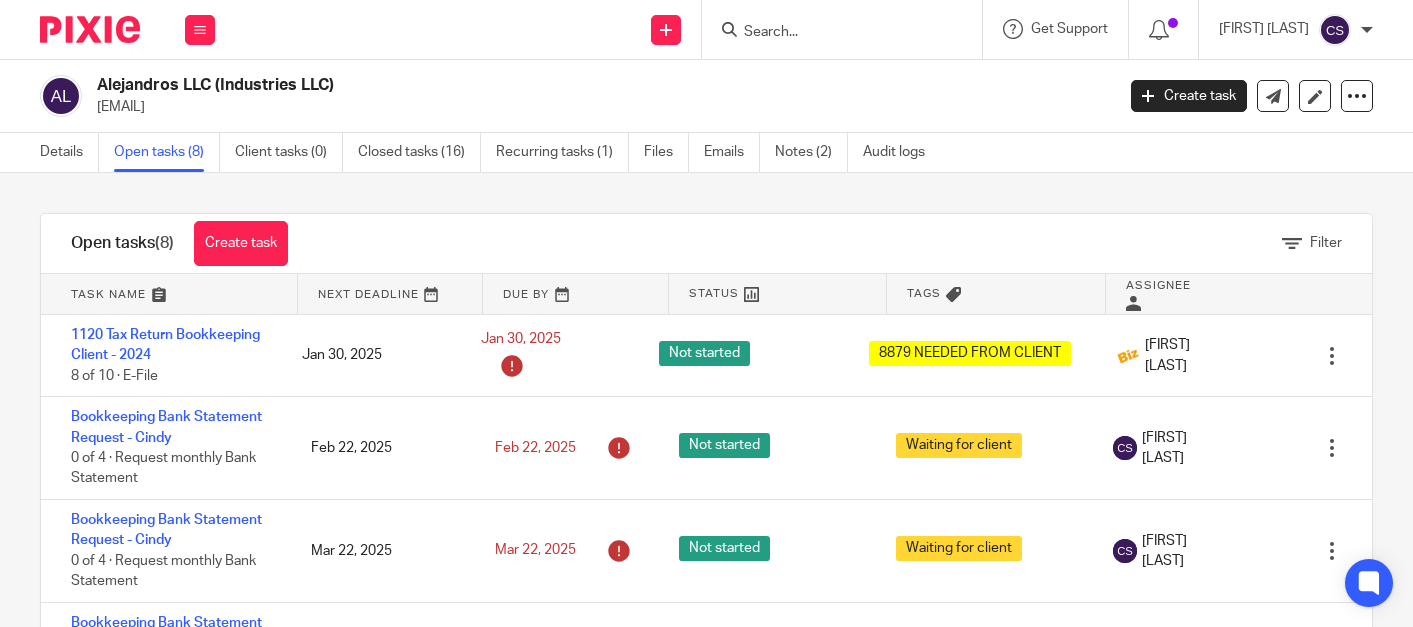 scroll, scrollTop: 0, scrollLeft: 0, axis: both 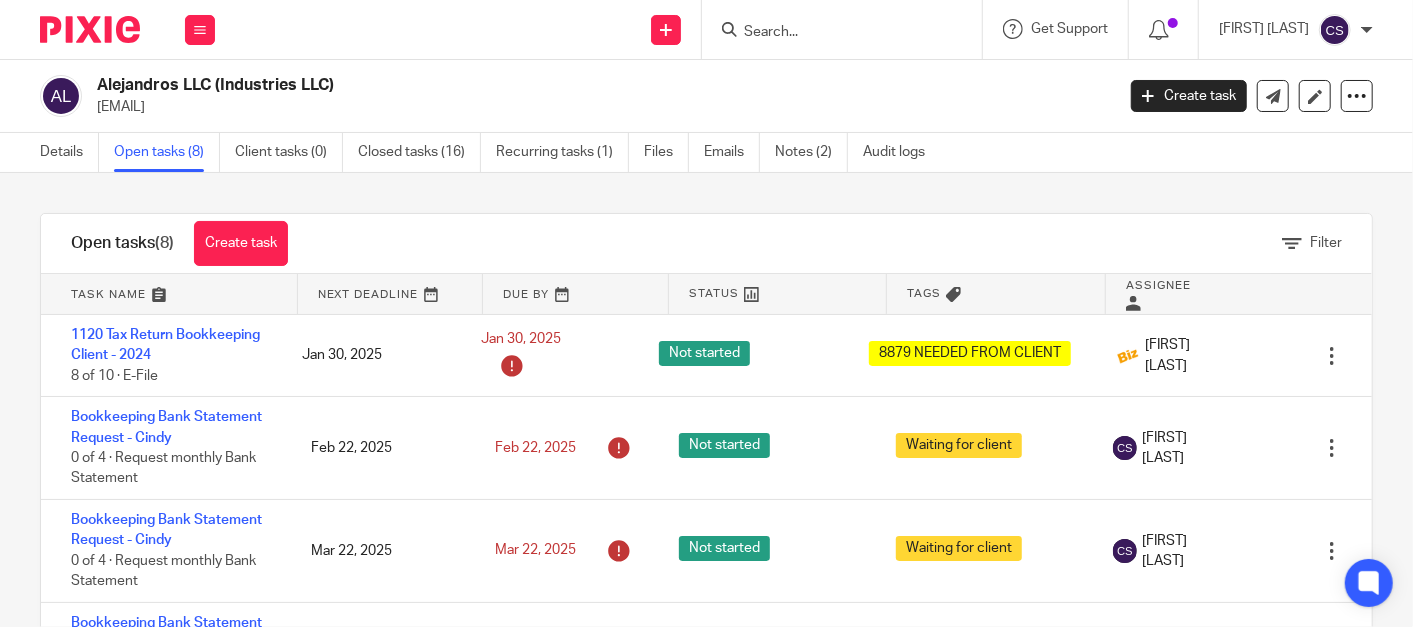 click at bounding box center [832, 33] 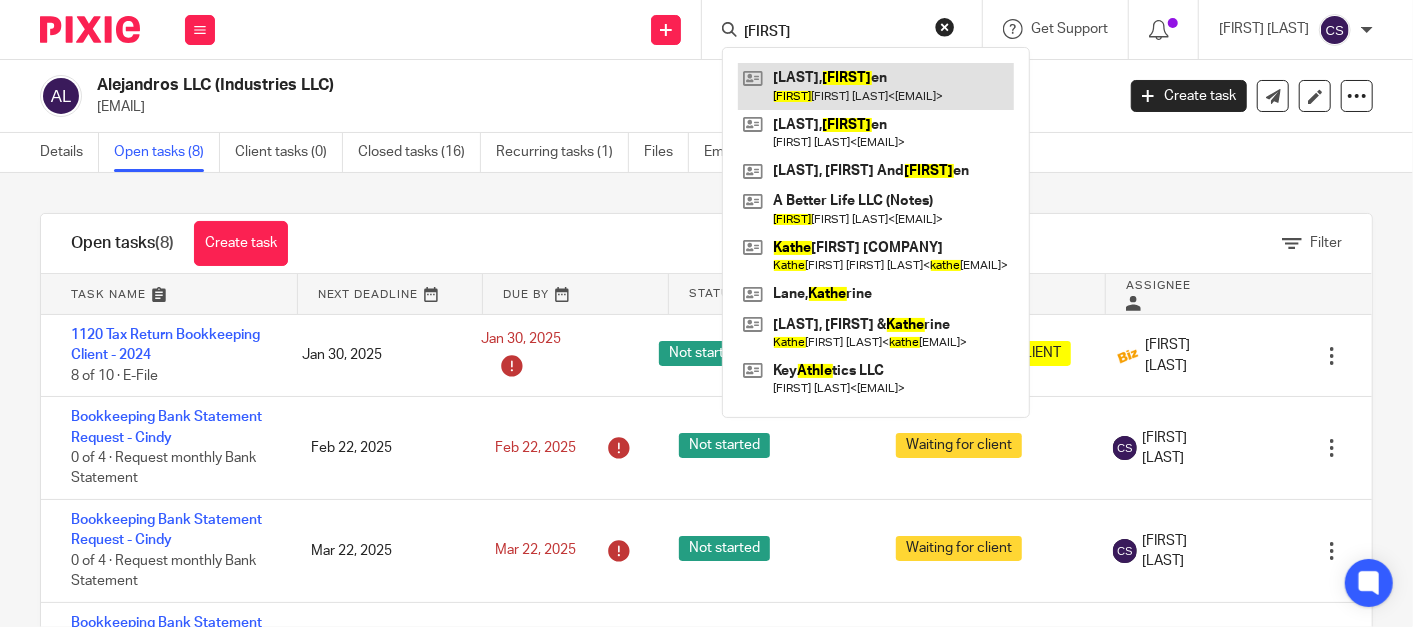 type on "kathle" 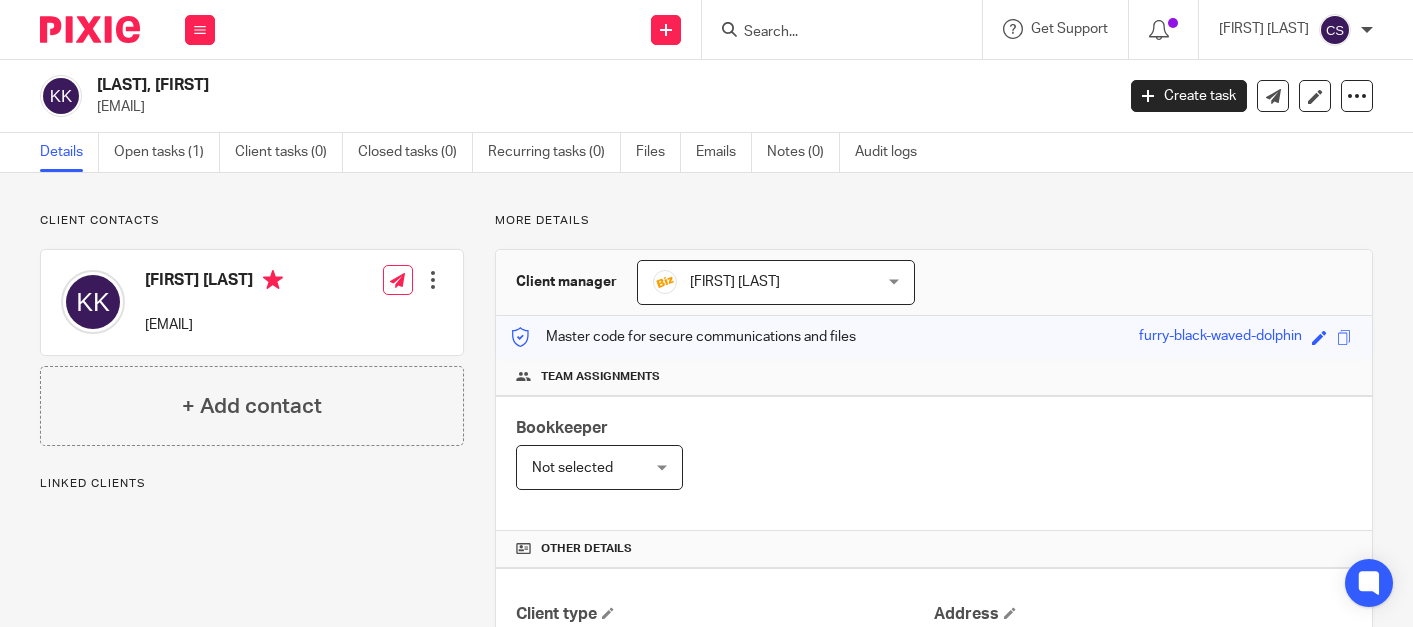 scroll, scrollTop: 0, scrollLeft: 0, axis: both 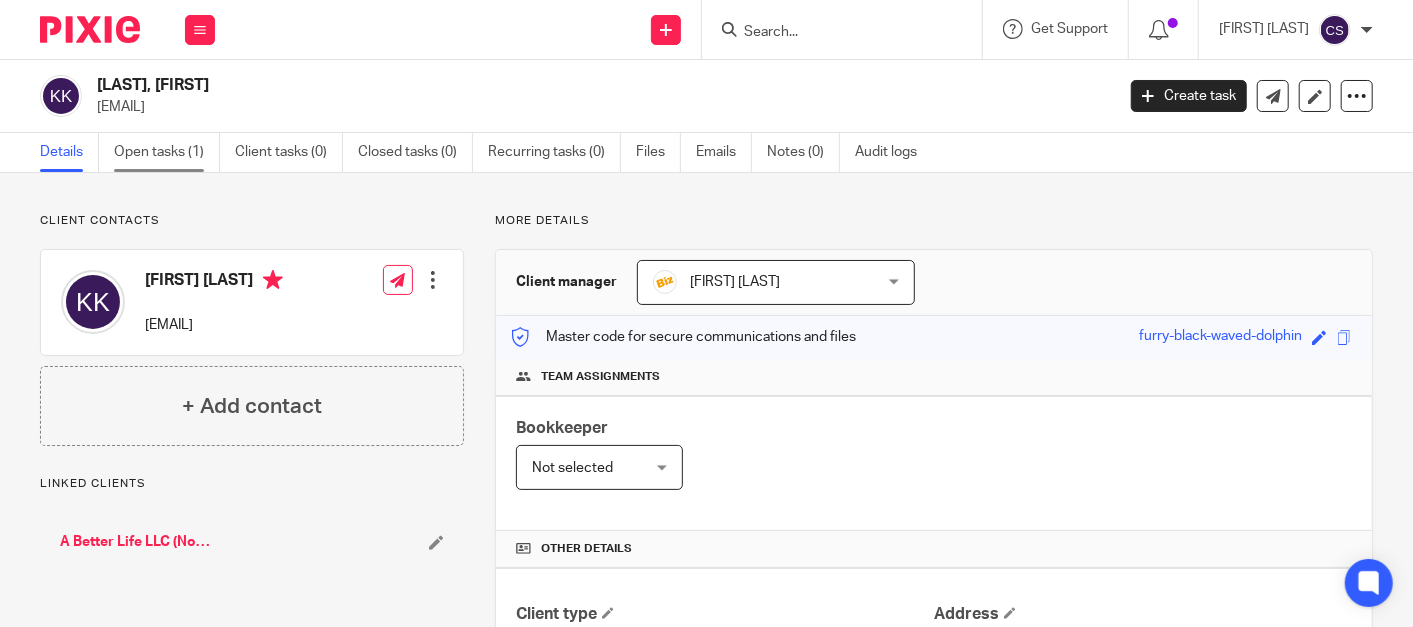 click on "Open tasks (1)" at bounding box center [167, 152] 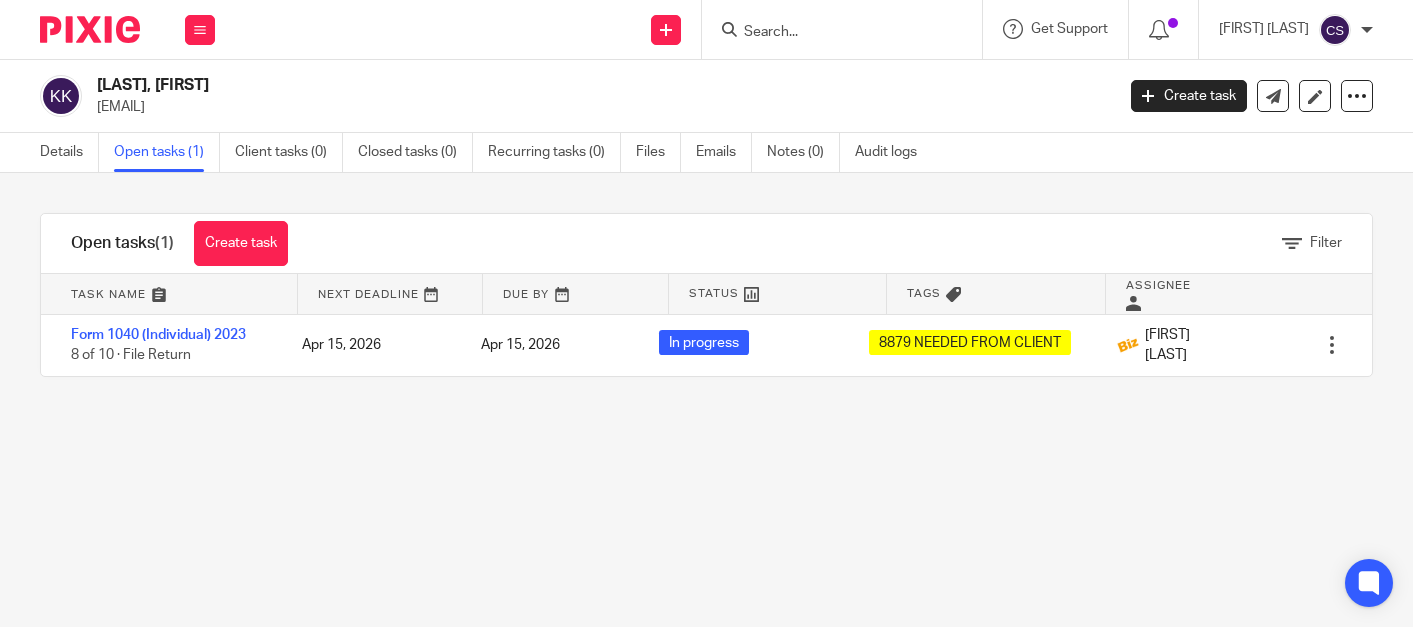 scroll, scrollTop: 0, scrollLeft: 0, axis: both 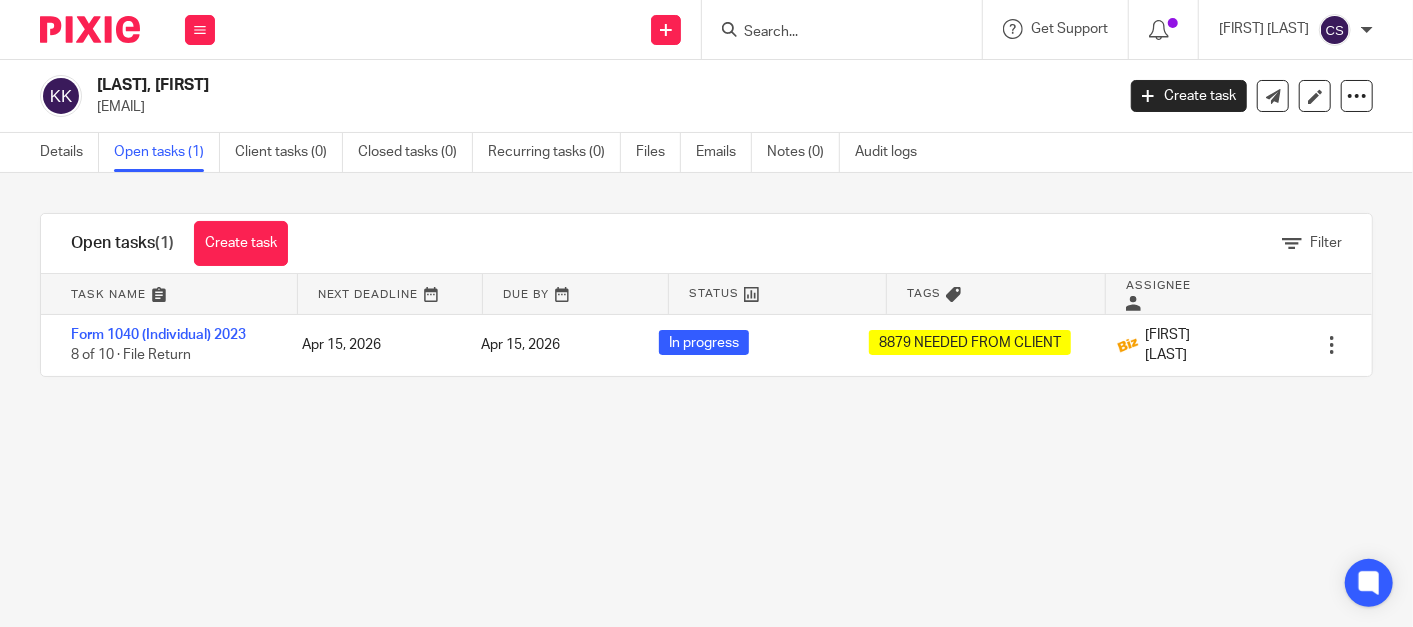 click at bounding box center (832, 33) 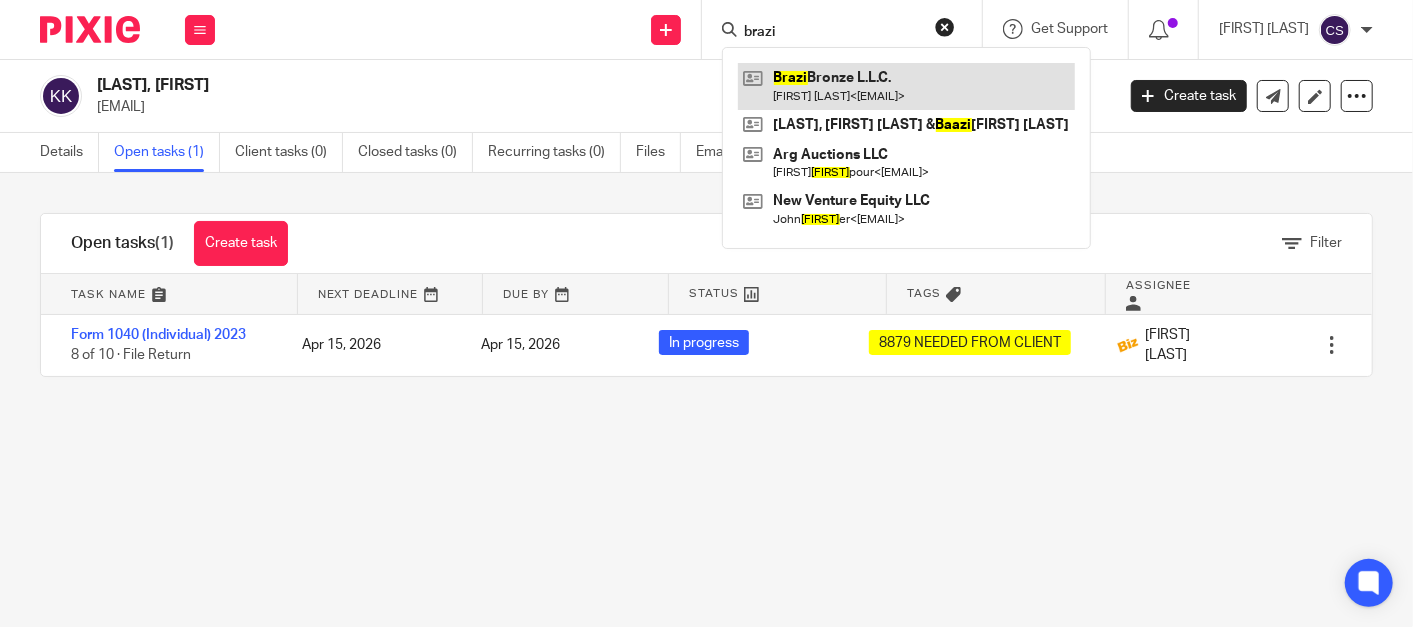 type on "brazi" 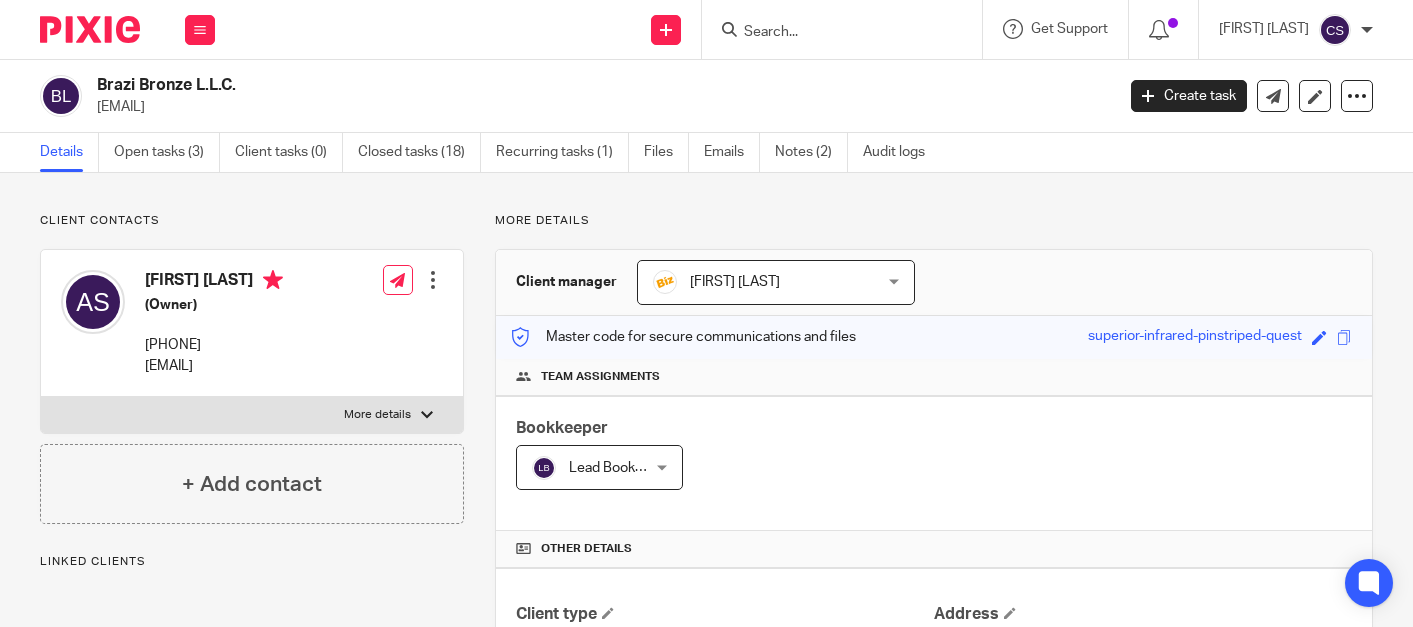 scroll, scrollTop: 0, scrollLeft: 0, axis: both 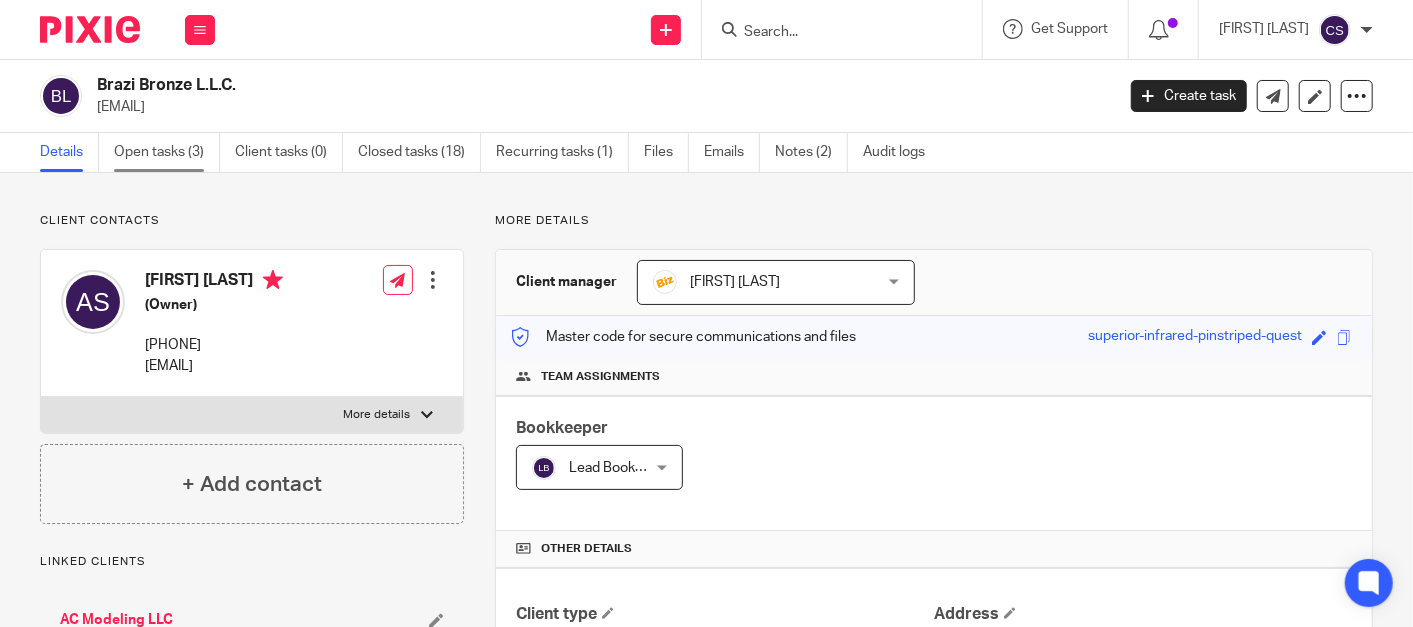 click on "Open tasks (3)" at bounding box center [167, 152] 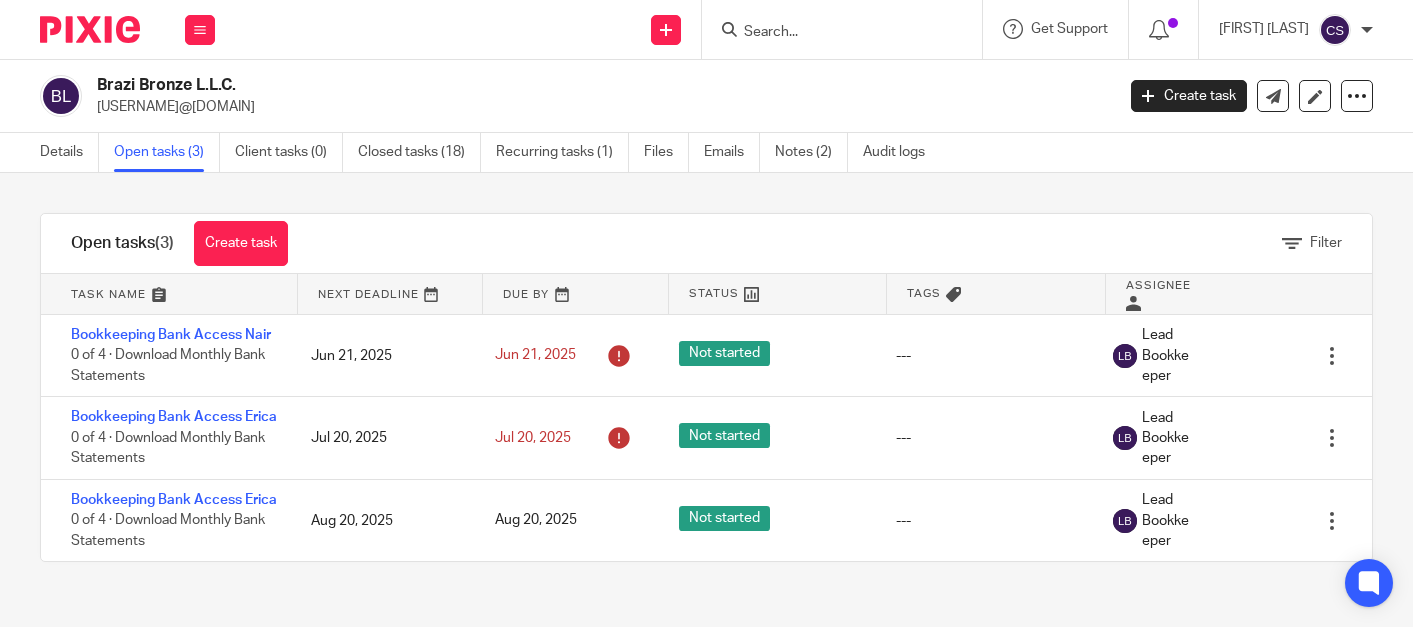 scroll, scrollTop: 0, scrollLeft: 0, axis: both 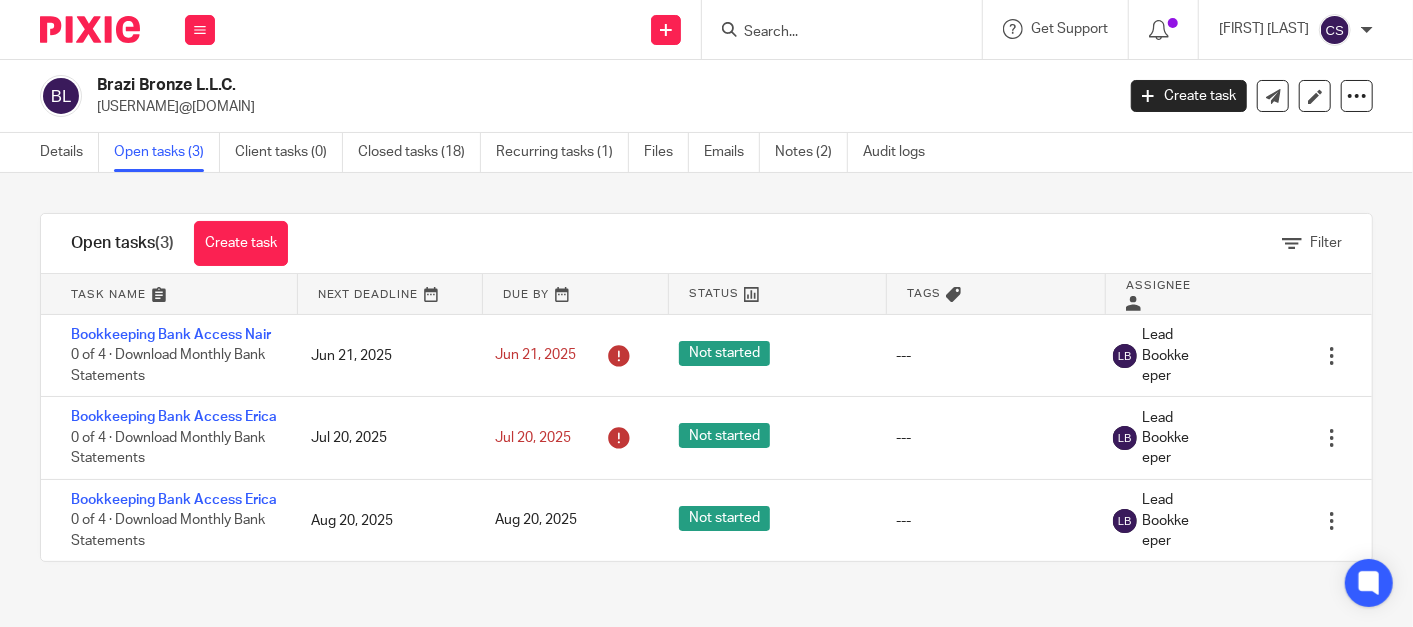 click at bounding box center [832, 33] 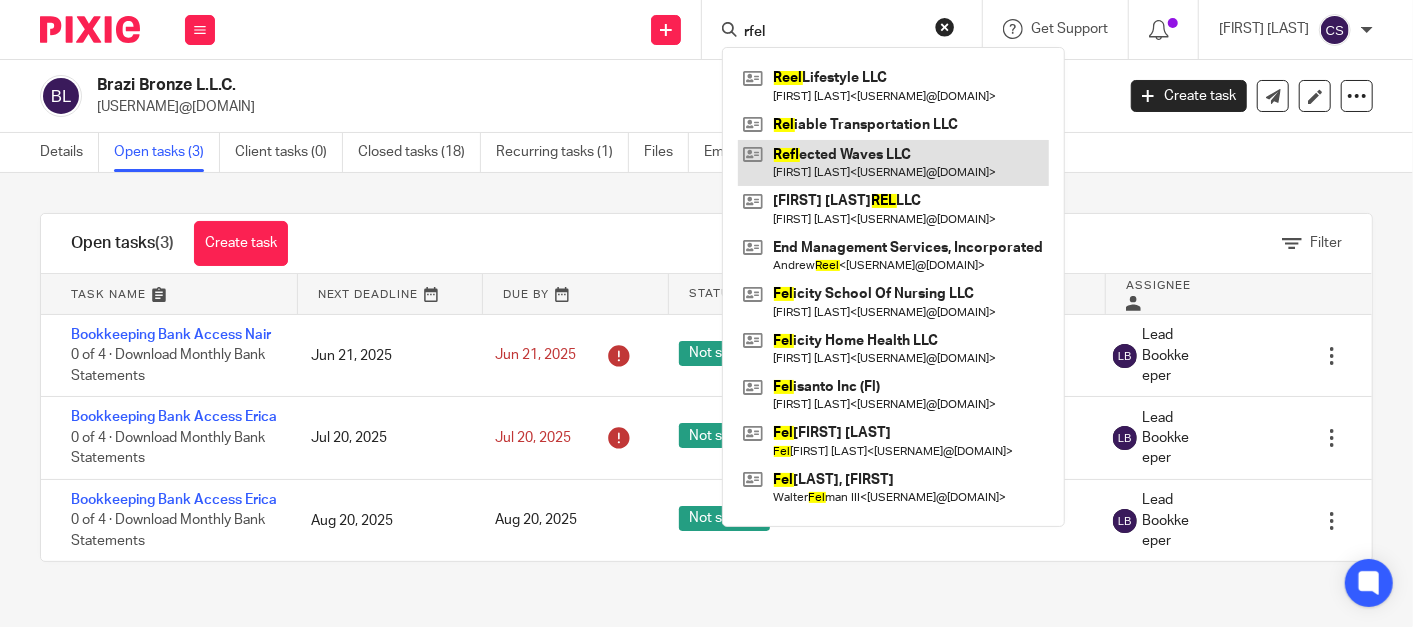 type on "rfel" 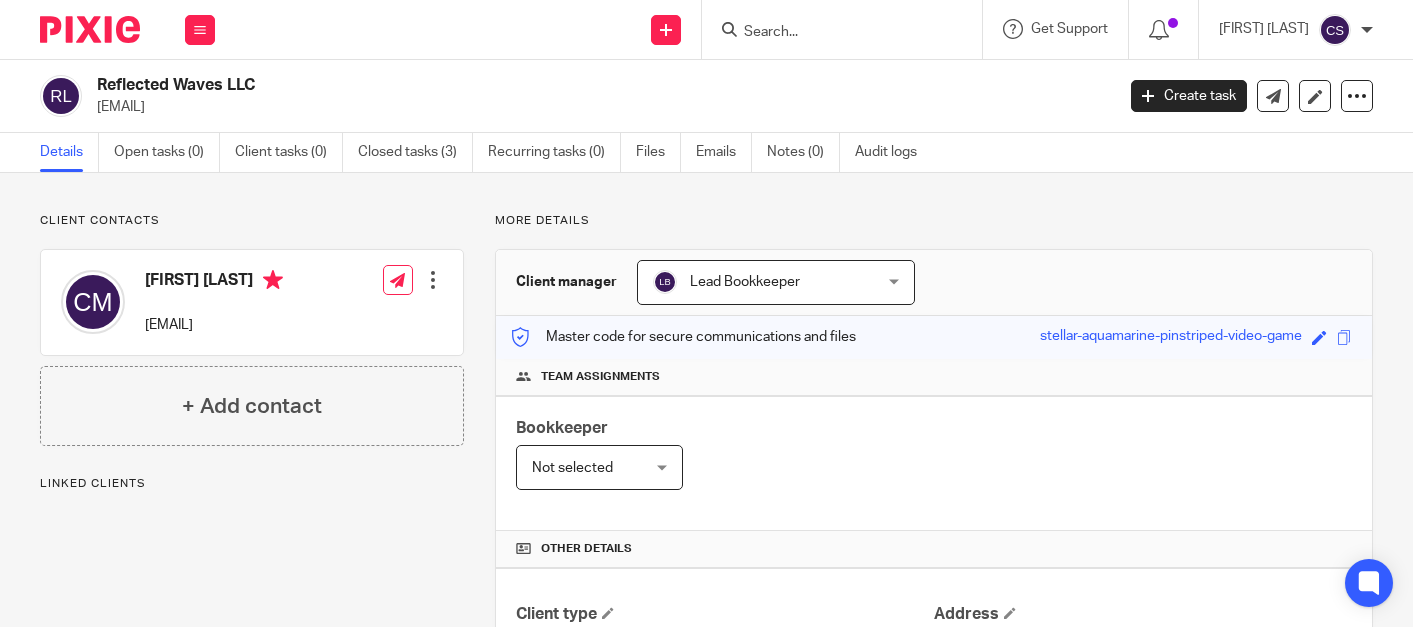 scroll, scrollTop: 0, scrollLeft: 0, axis: both 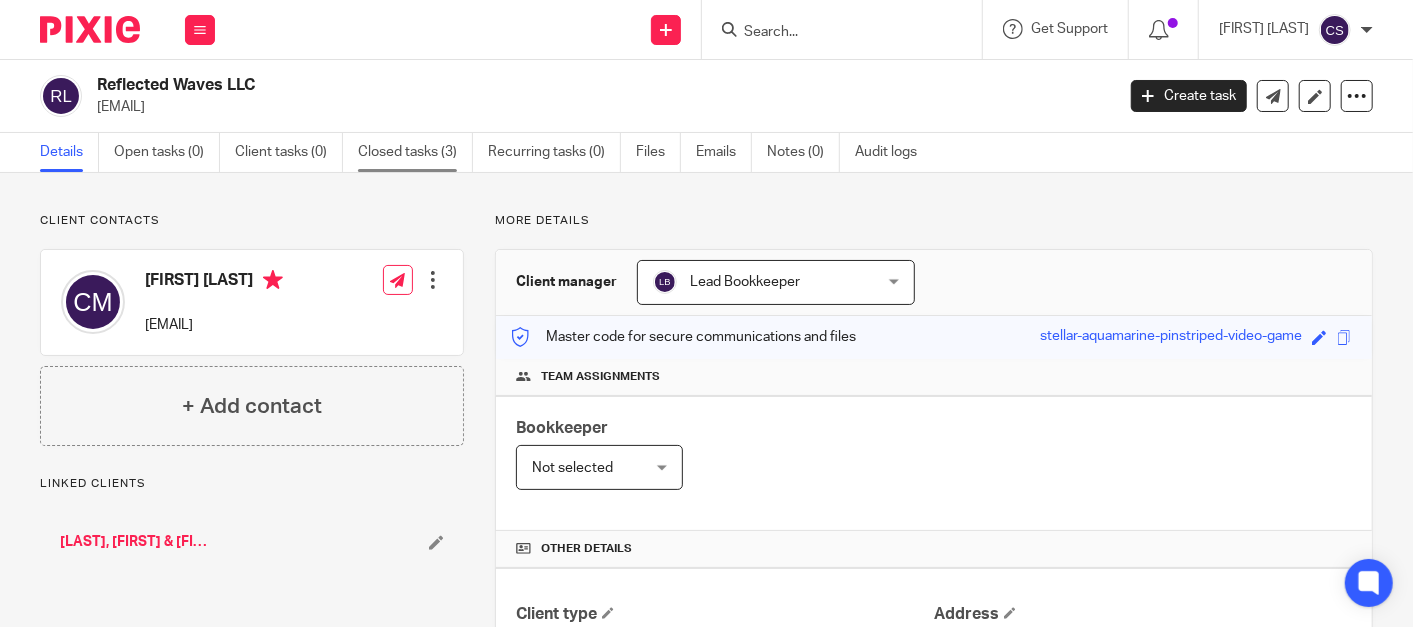 click on "Closed tasks (3)" at bounding box center (415, 152) 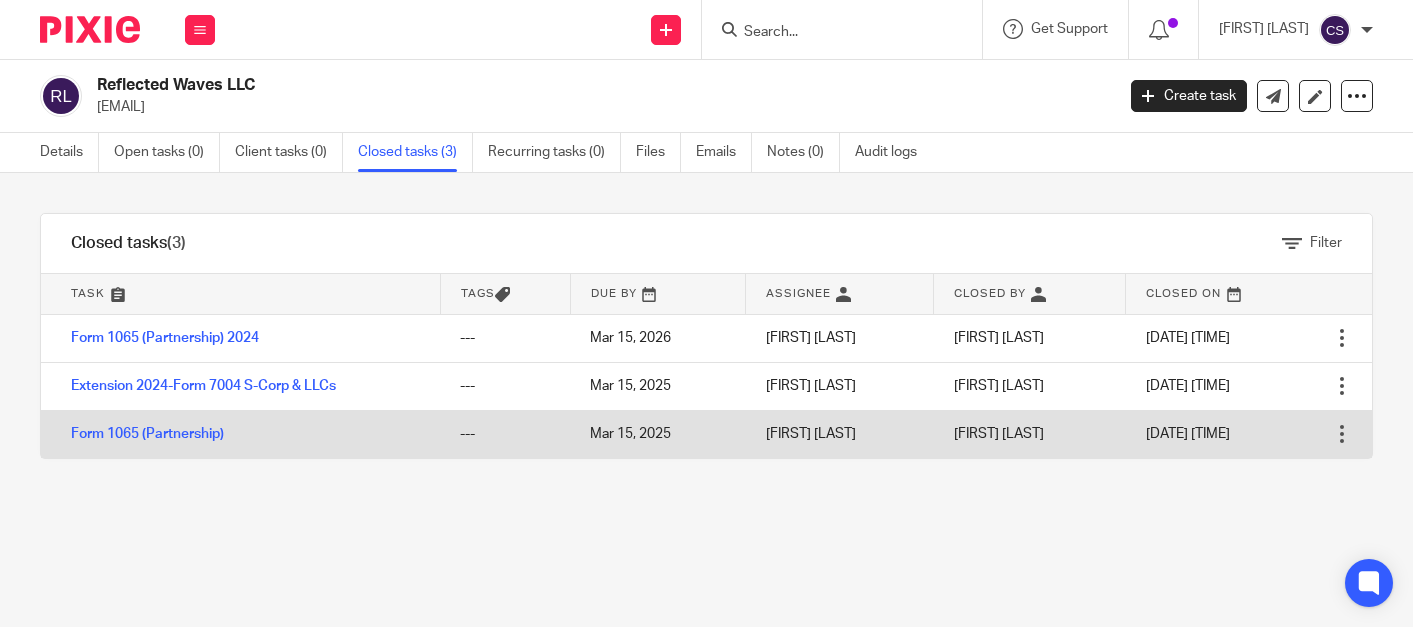 scroll, scrollTop: 0, scrollLeft: 0, axis: both 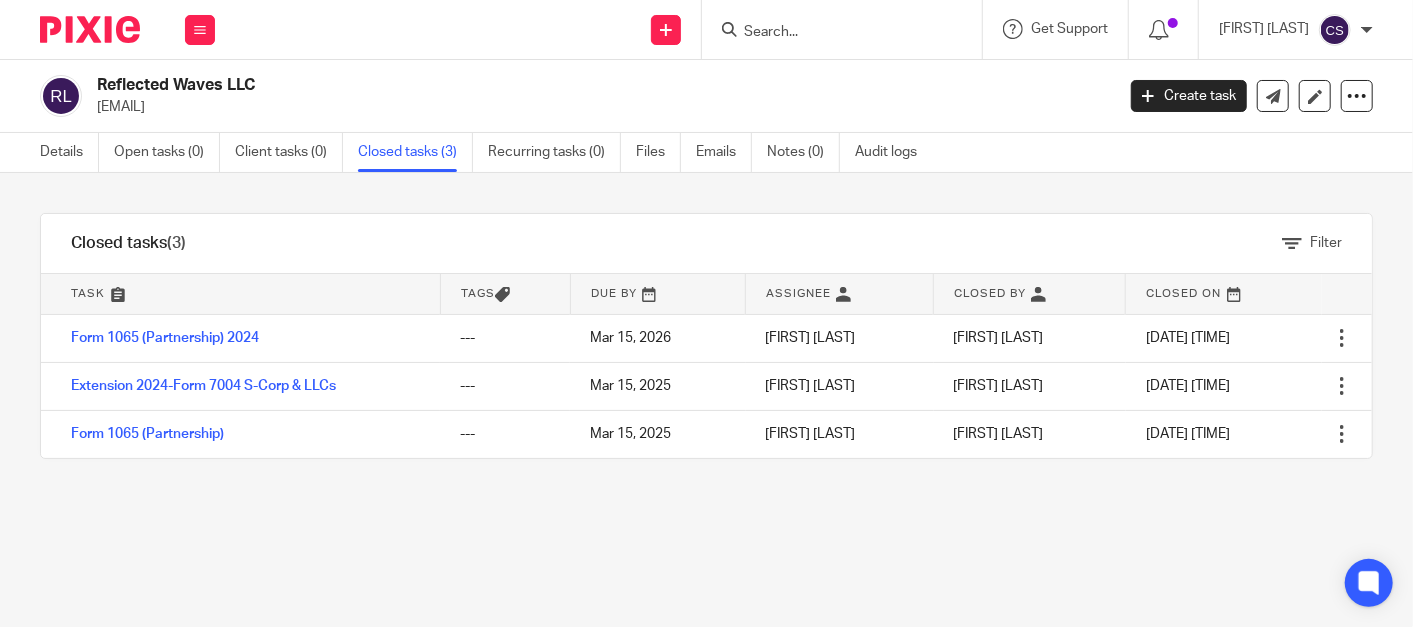 click at bounding box center [832, 33] 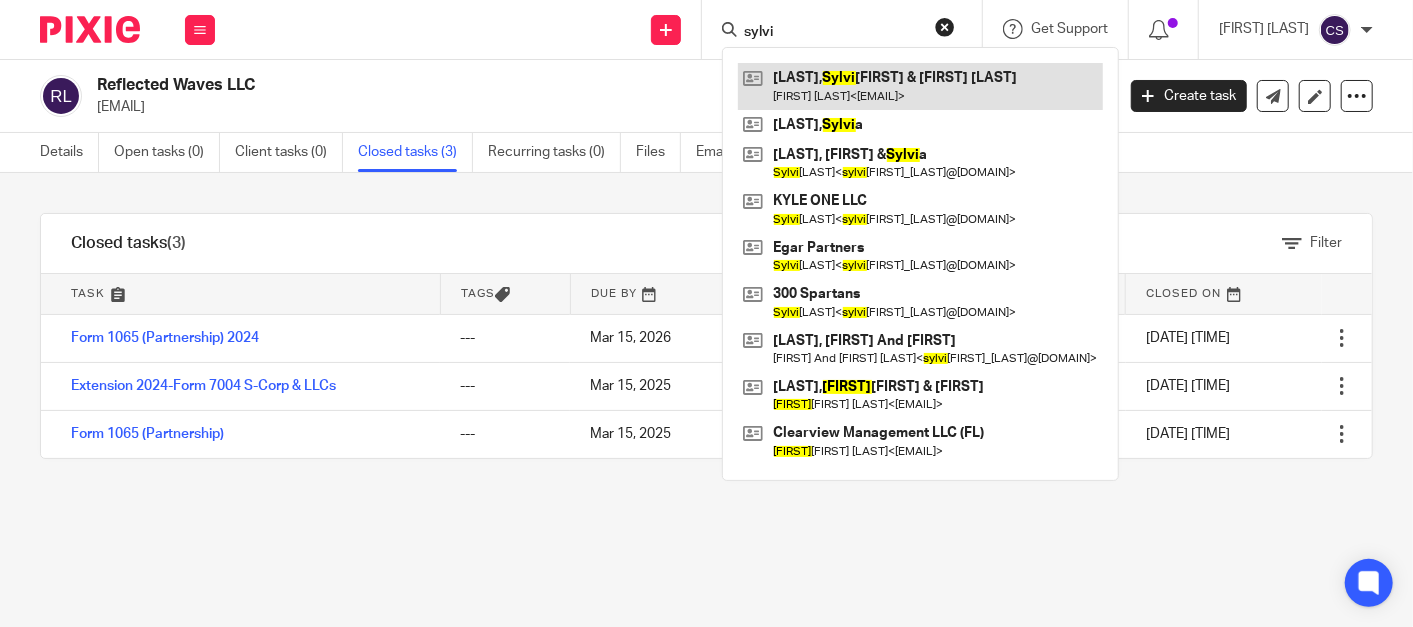 type on "sylvi" 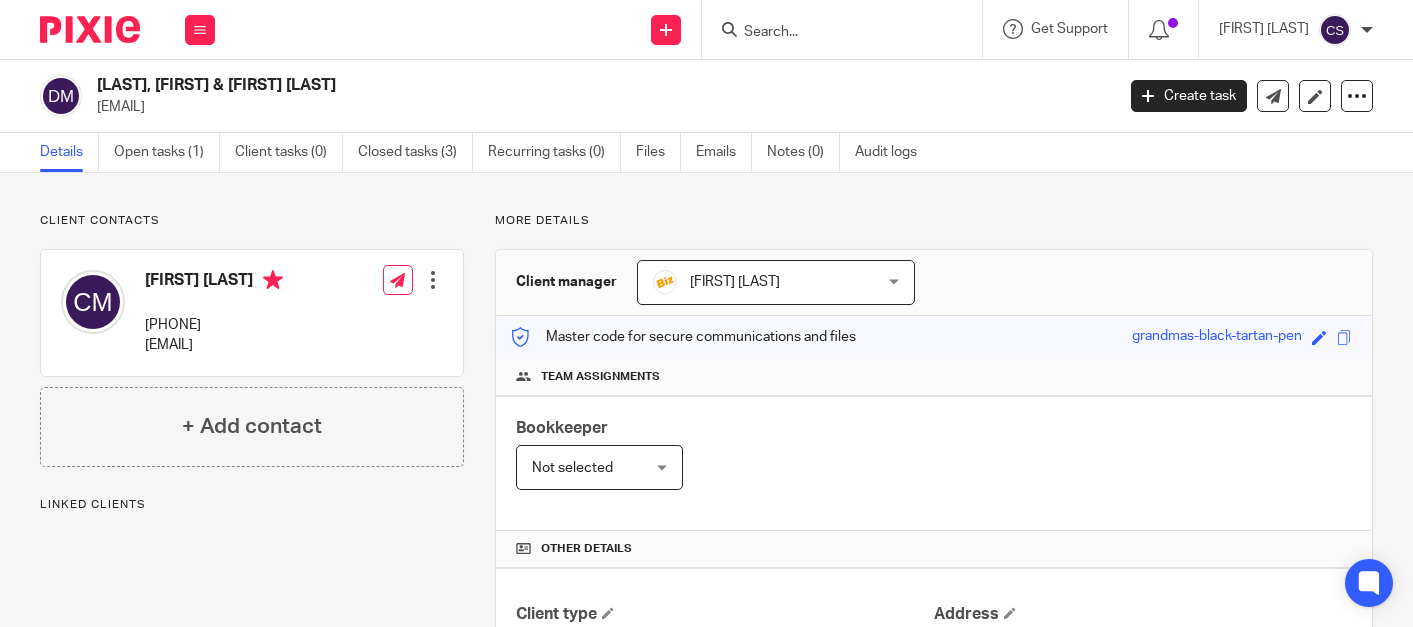 scroll, scrollTop: 0, scrollLeft: 0, axis: both 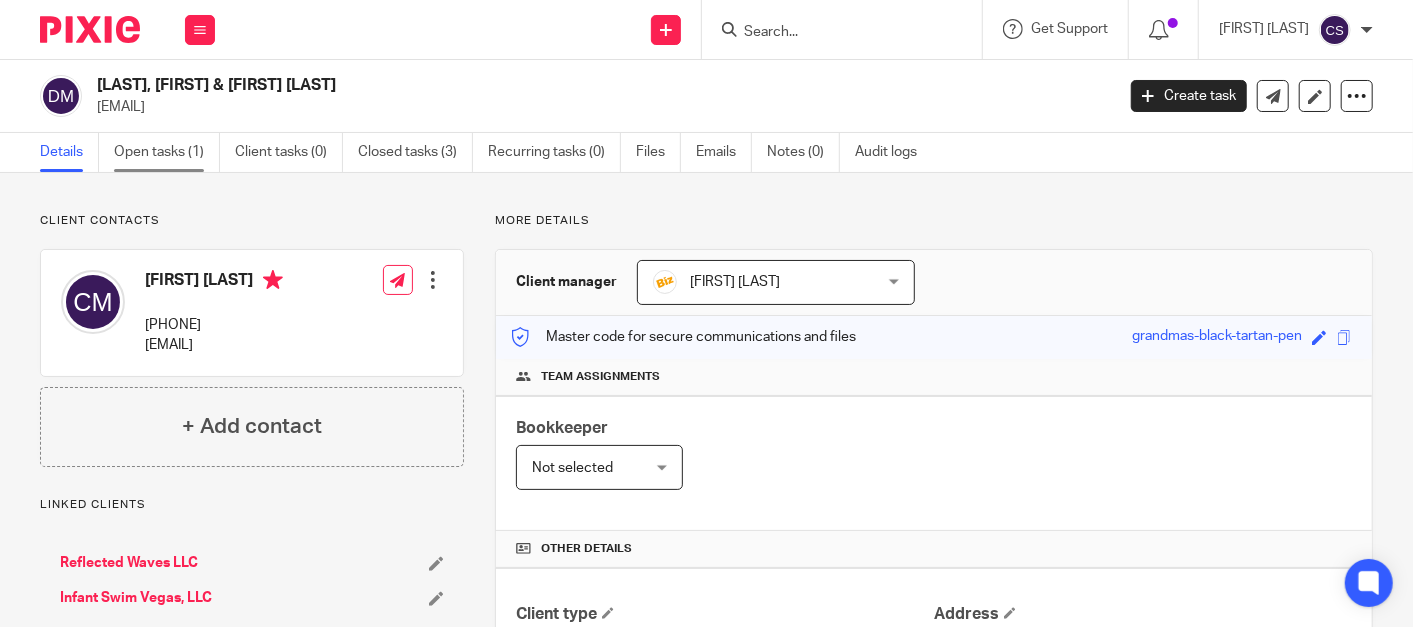 click on "Open tasks (1)" at bounding box center [167, 152] 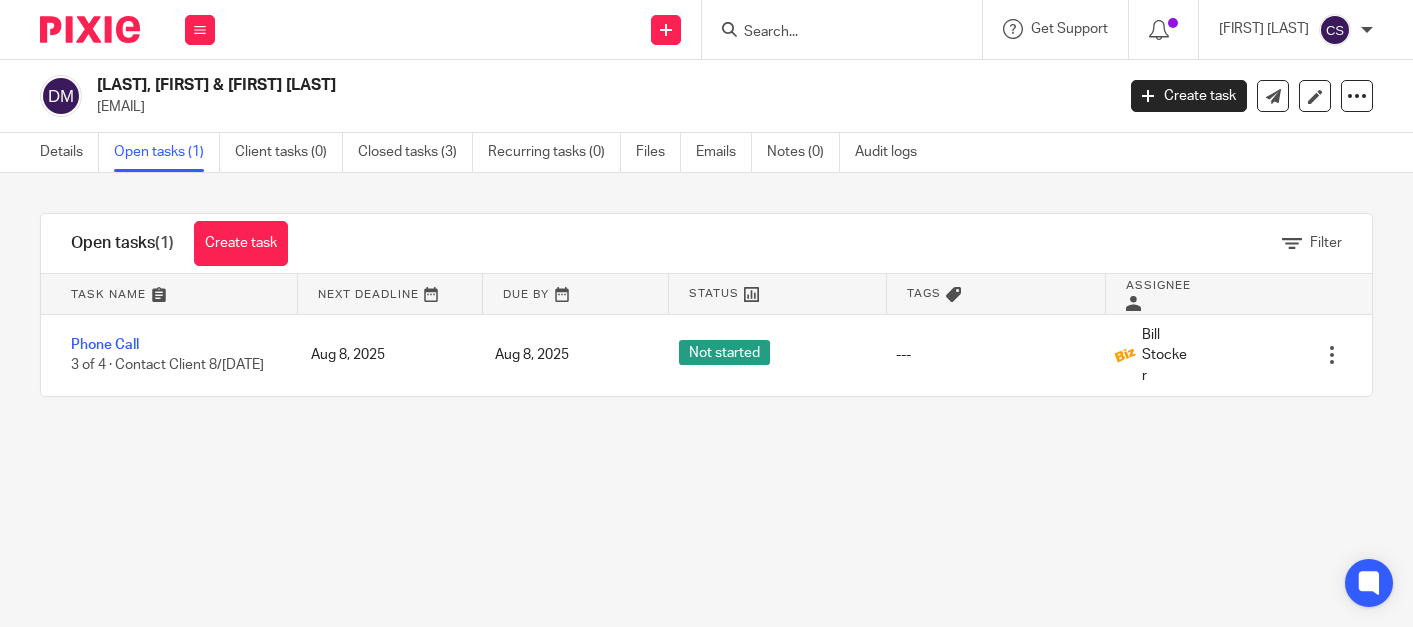 scroll, scrollTop: 0, scrollLeft: 0, axis: both 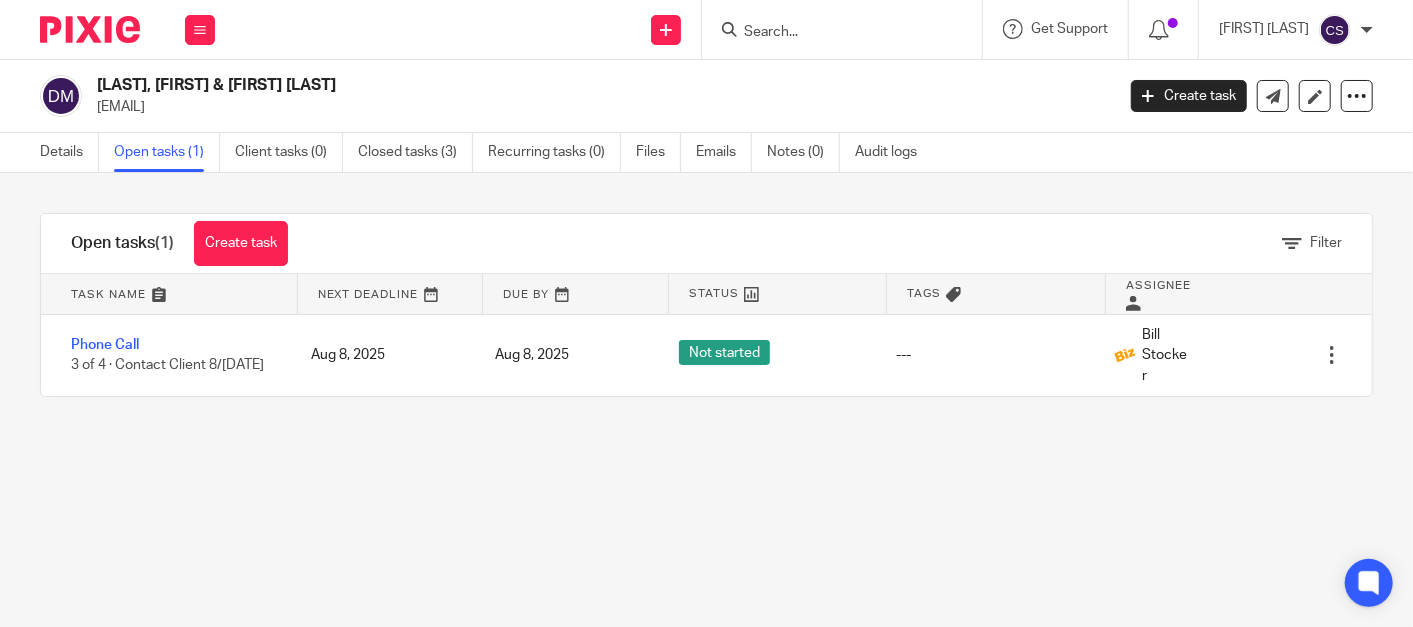 click at bounding box center (832, 33) 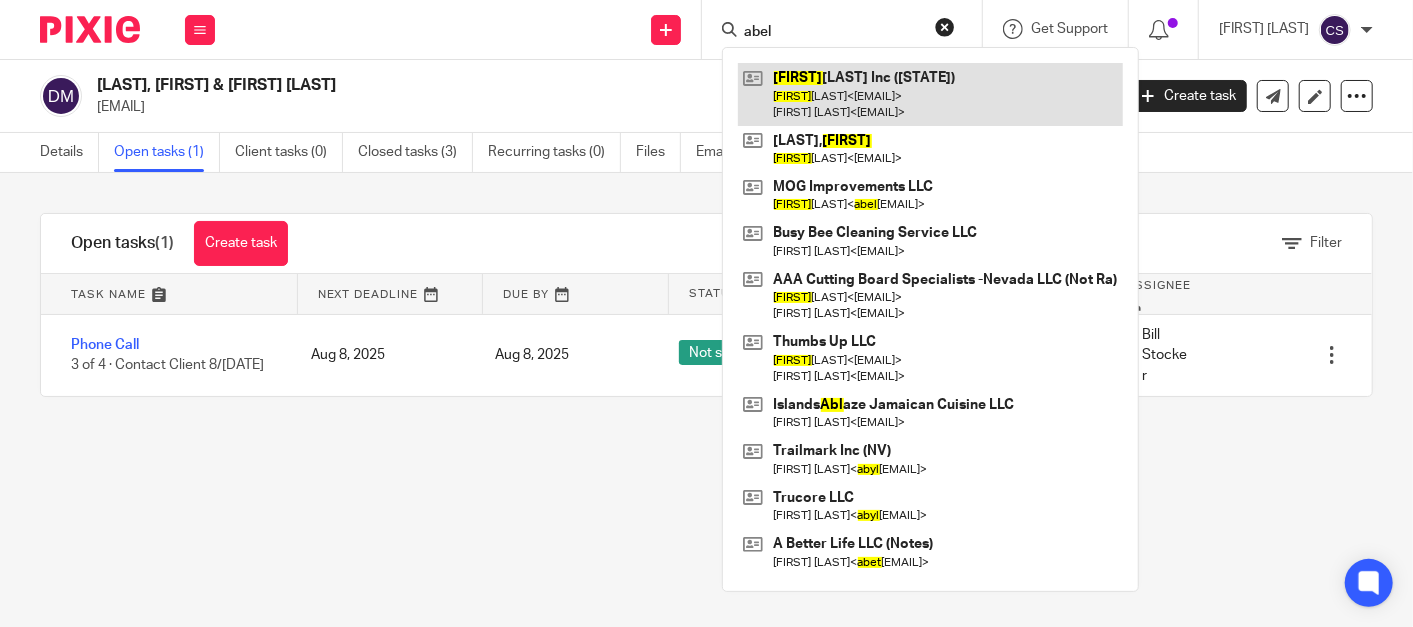 type on "abel" 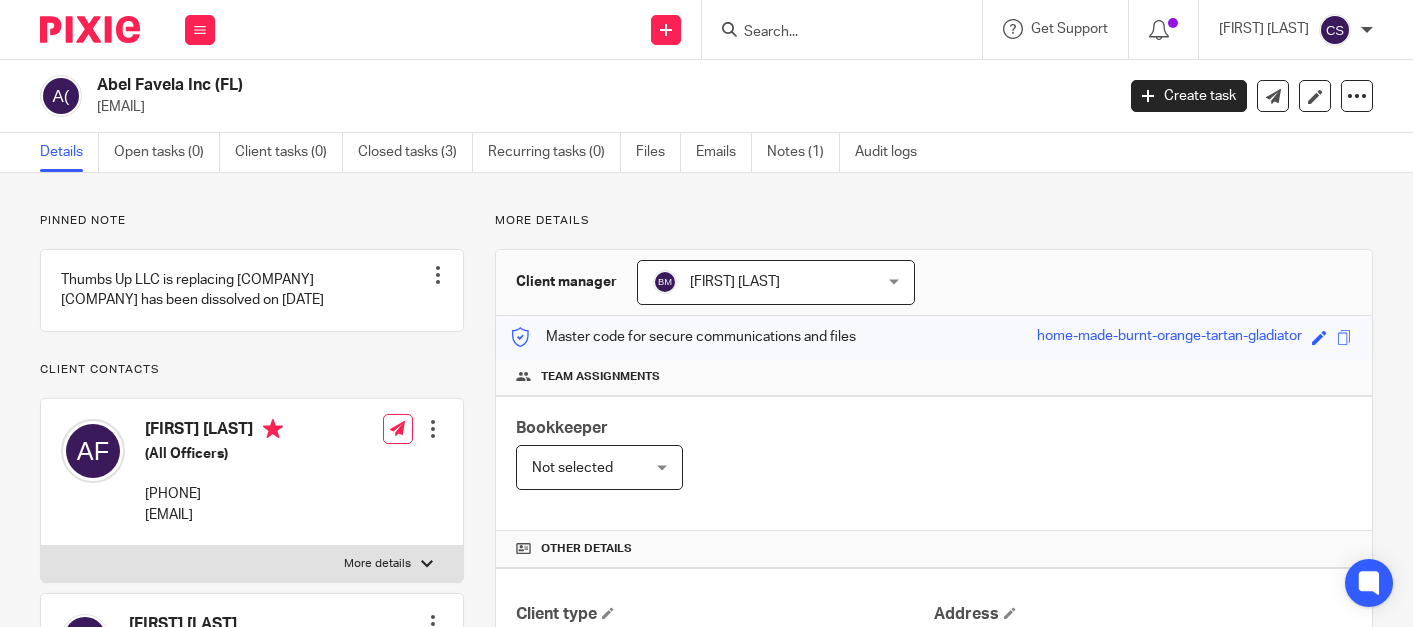 scroll, scrollTop: 0, scrollLeft: 0, axis: both 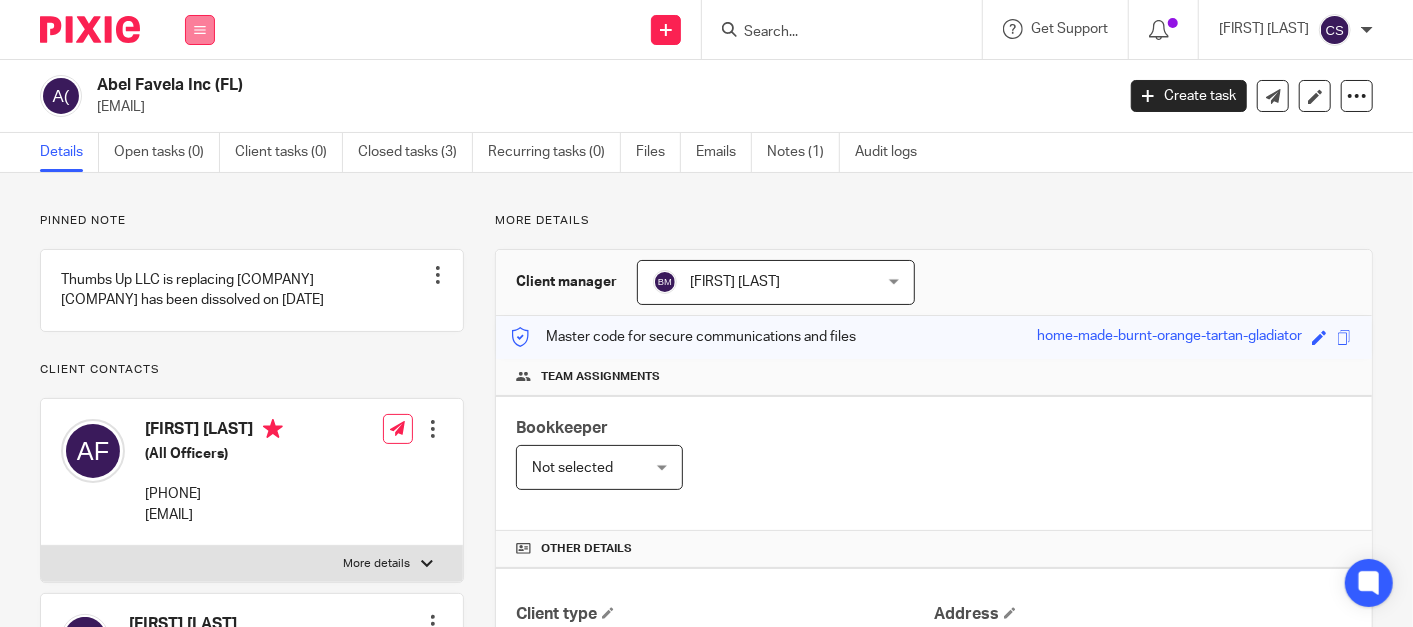 click at bounding box center [200, 30] 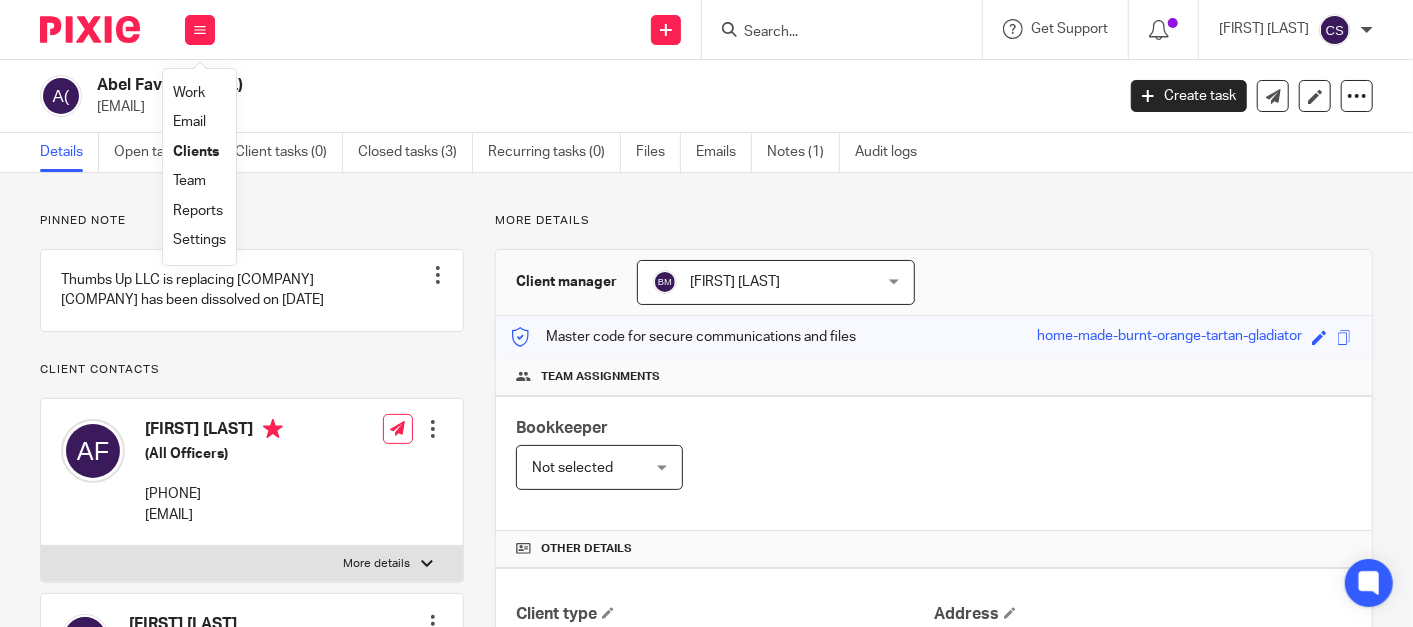 click on "Work" at bounding box center [189, 93] 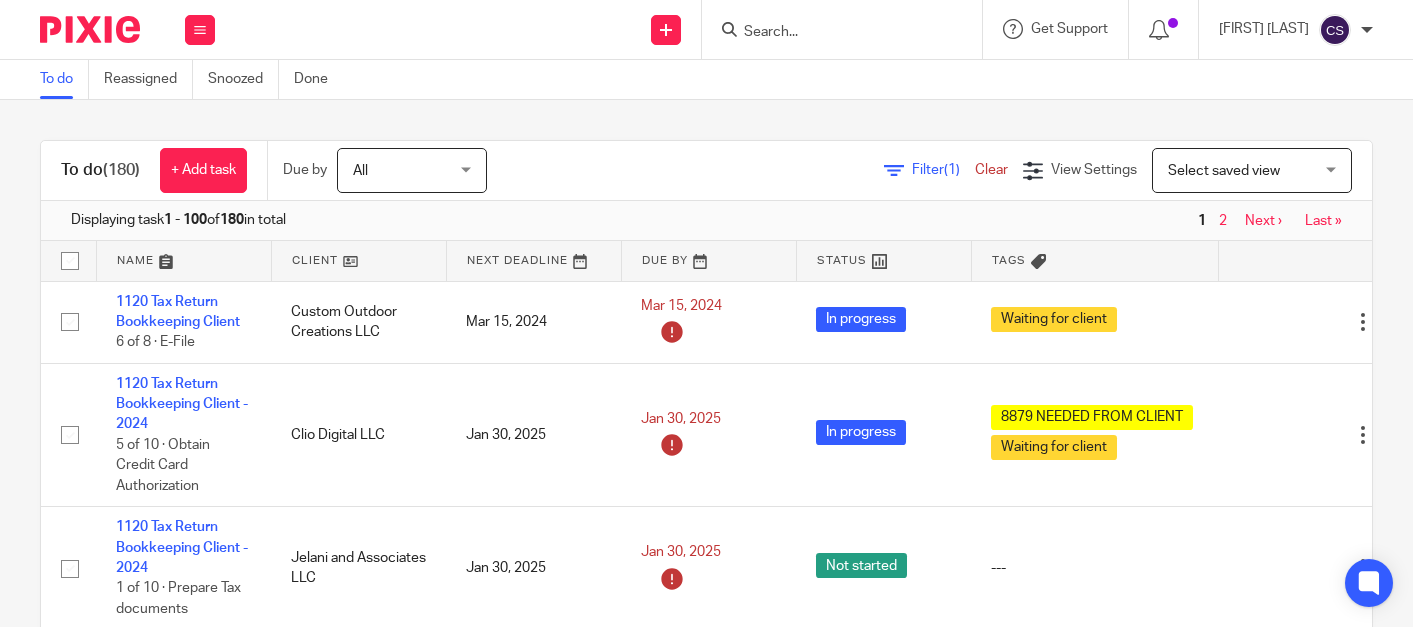 scroll, scrollTop: 0, scrollLeft: 0, axis: both 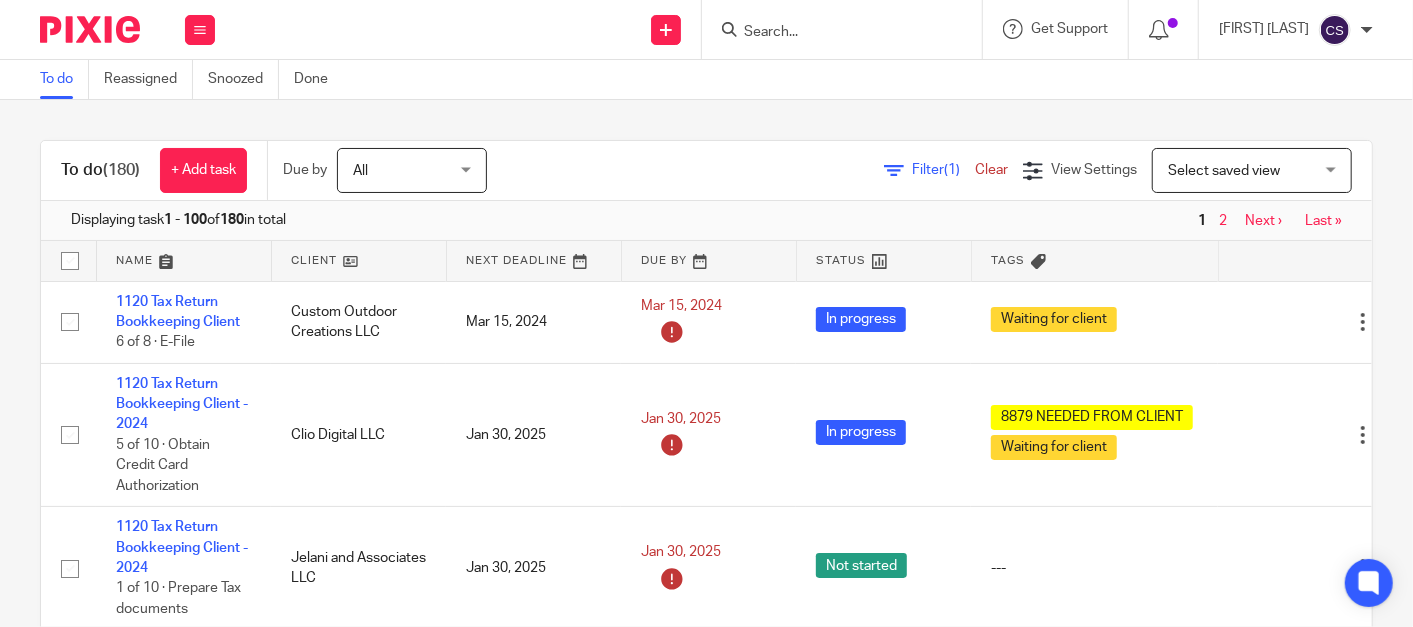 click at bounding box center (832, 33) 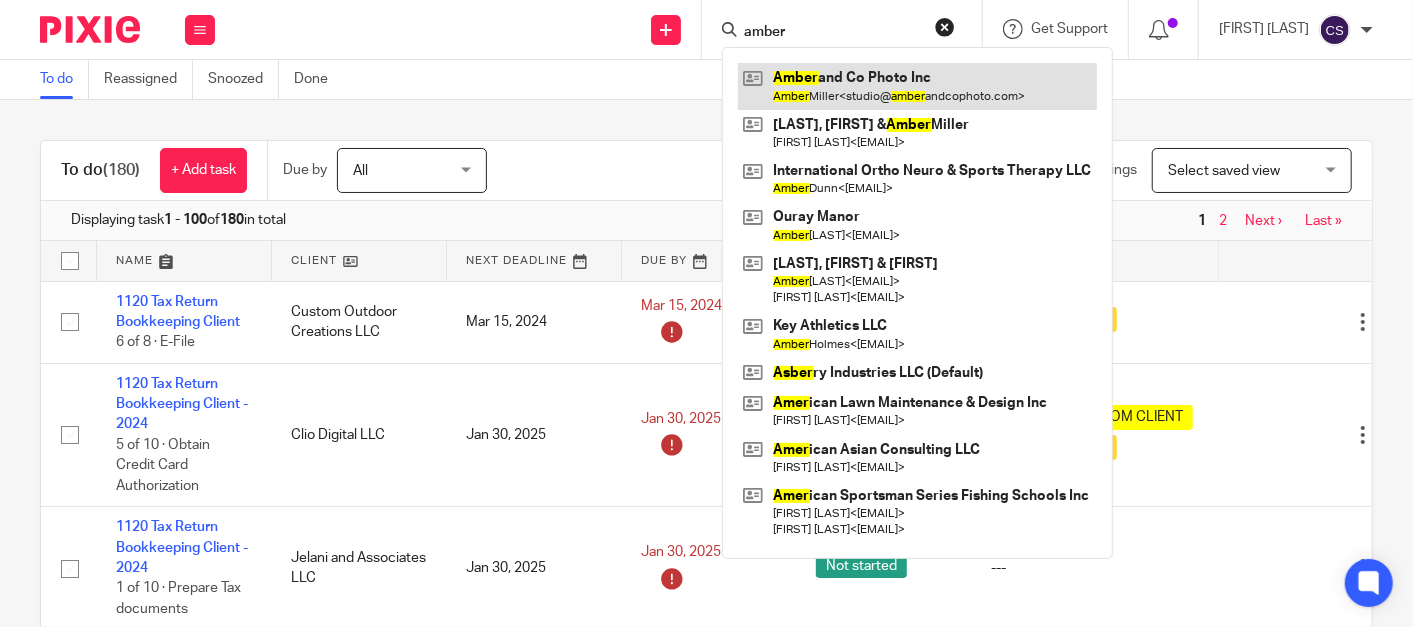 type on "amber" 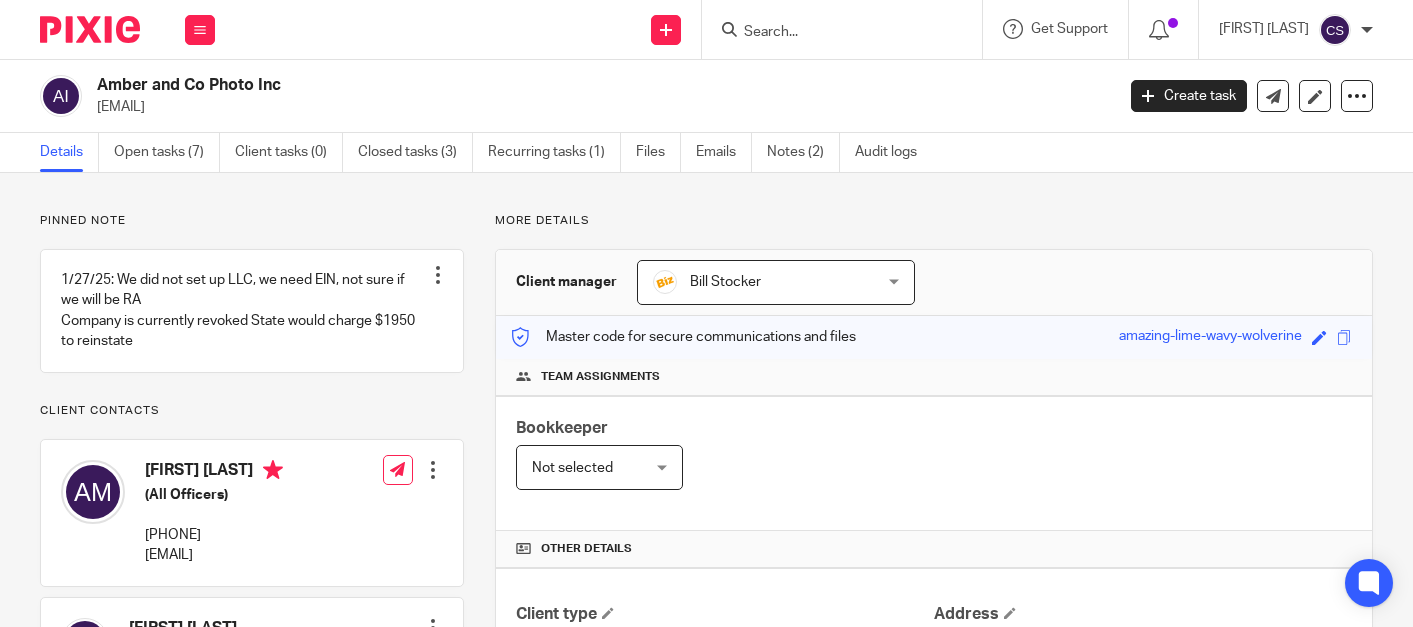 scroll, scrollTop: 0, scrollLeft: 0, axis: both 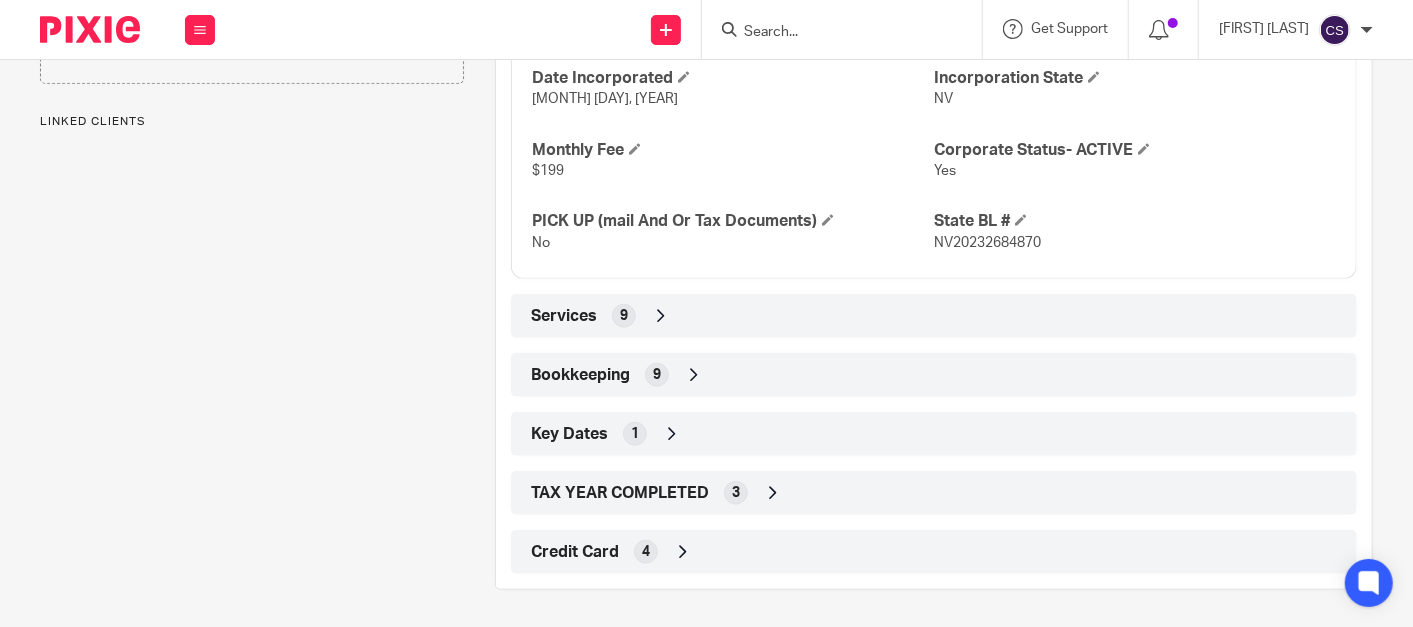 click at bounding box center [694, 375] 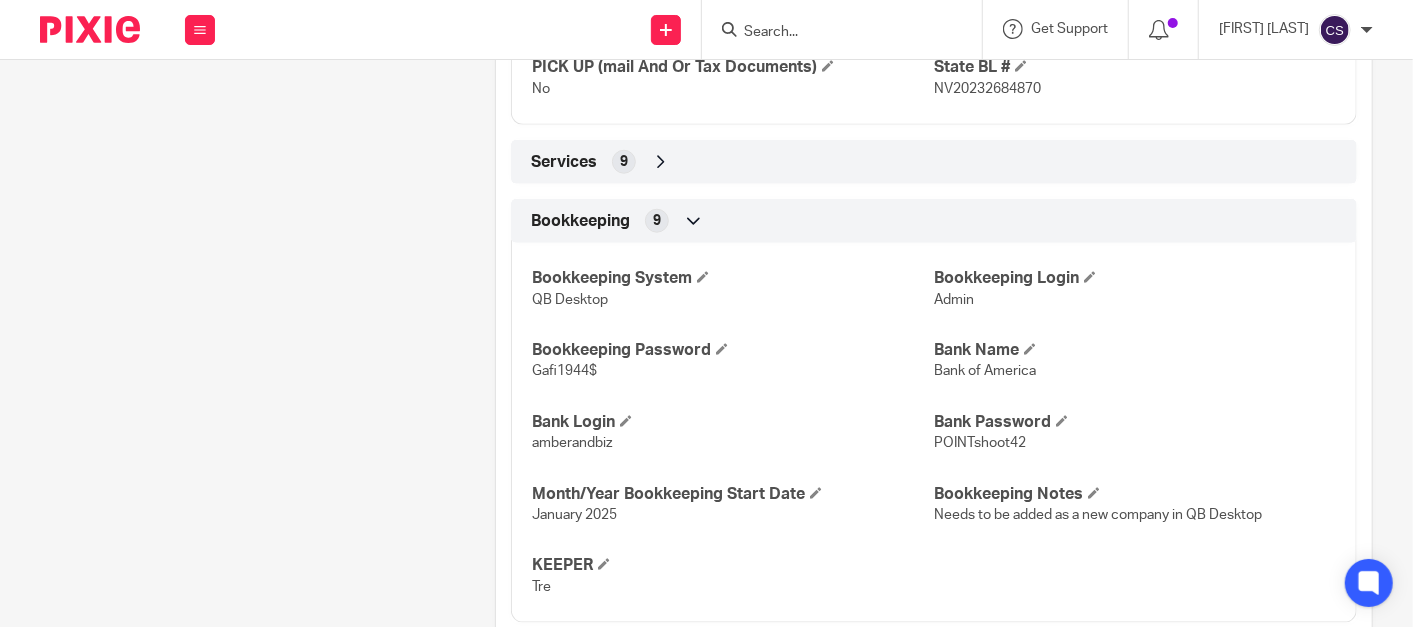 scroll, scrollTop: 1042, scrollLeft: 0, axis: vertical 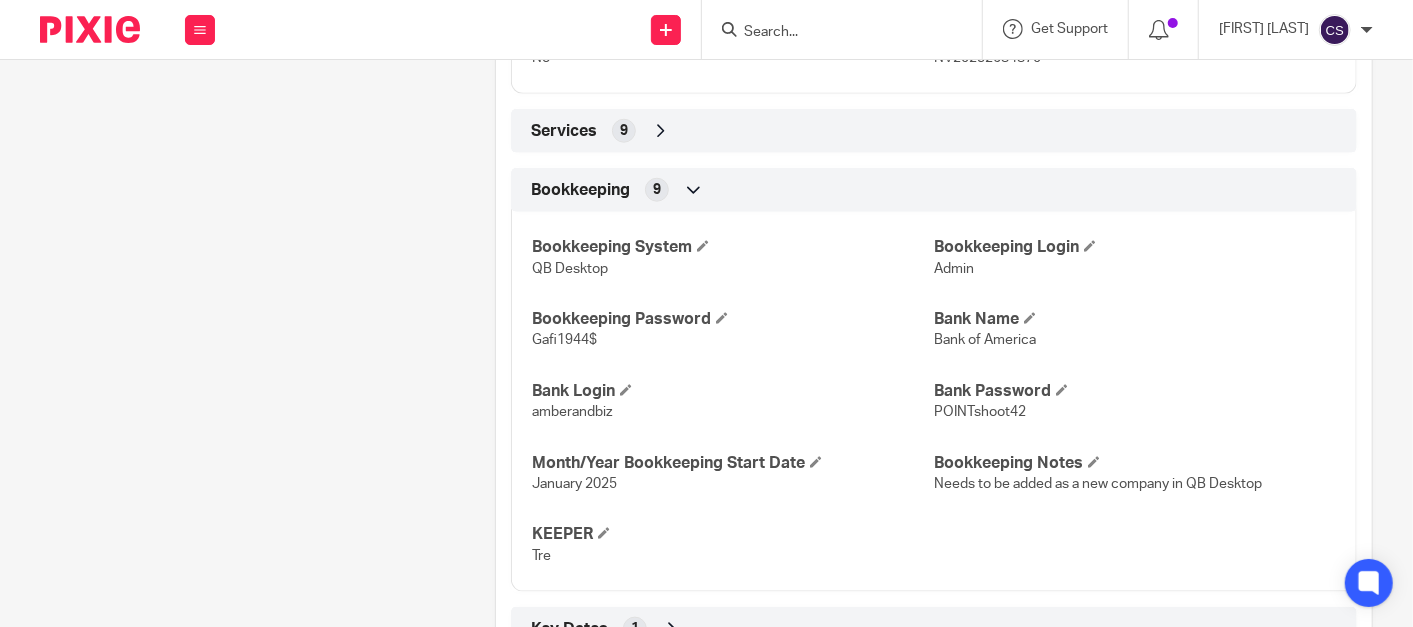 click at bounding box center [832, 33] 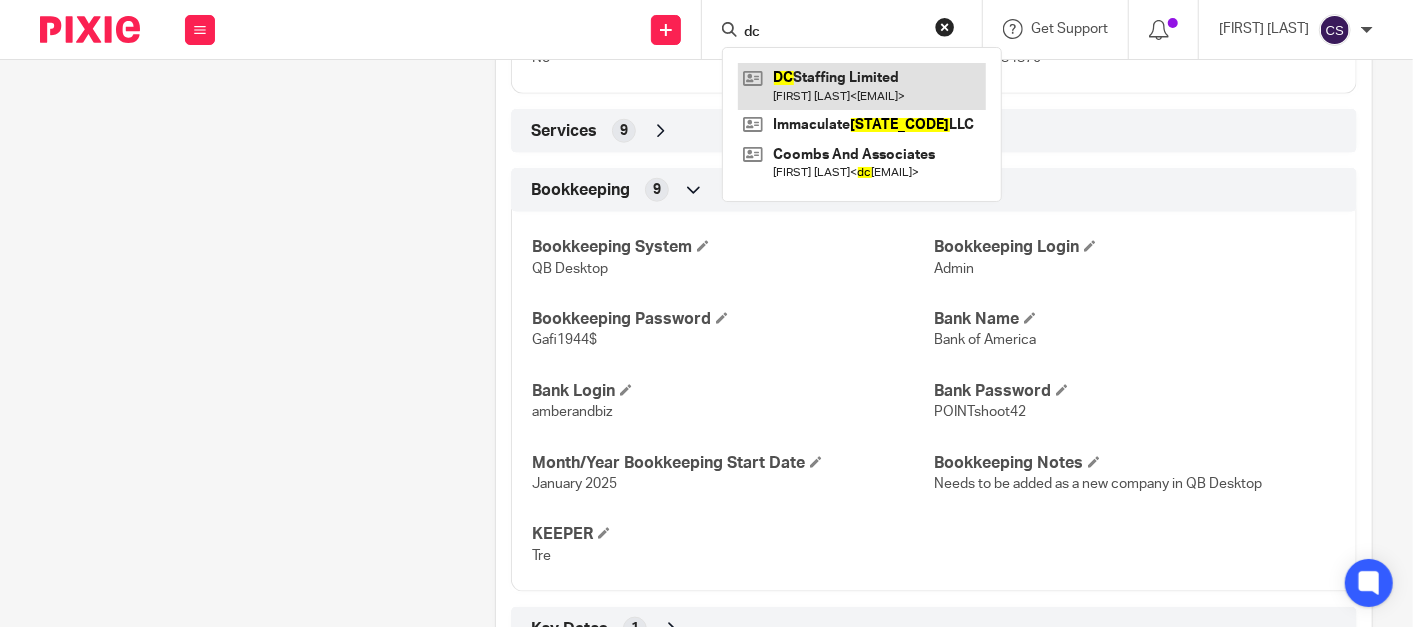 type on "dc" 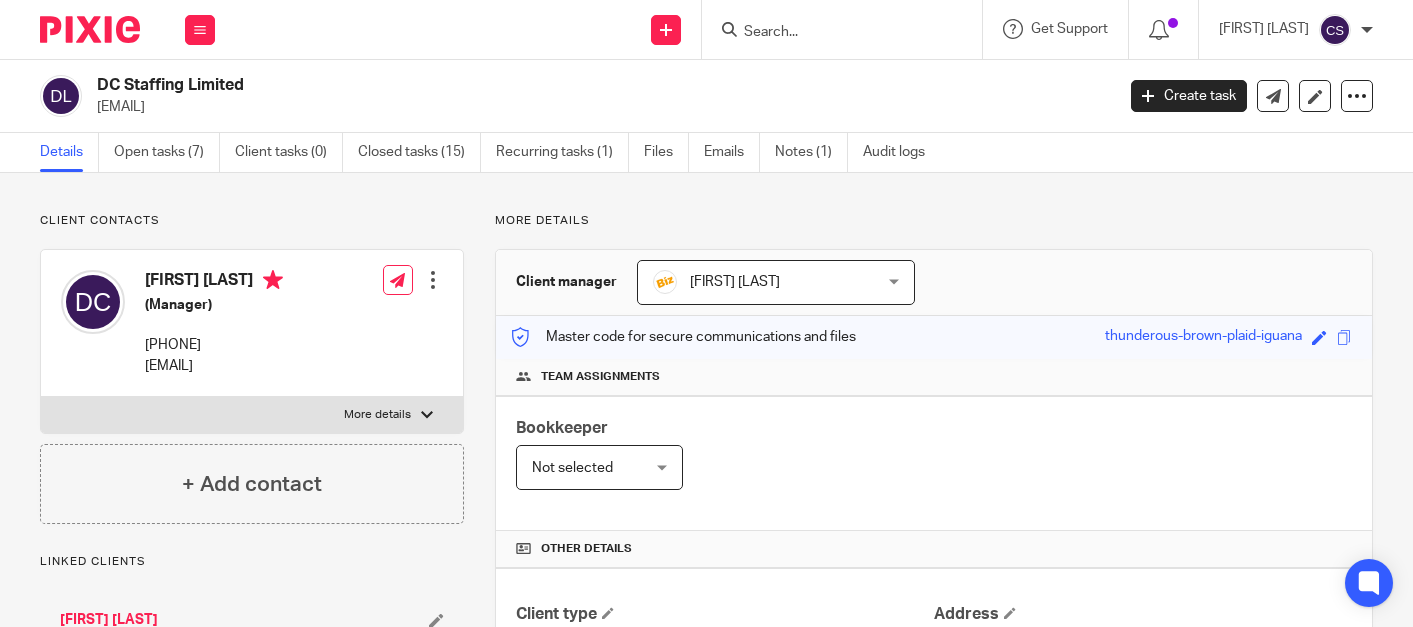 scroll, scrollTop: 0, scrollLeft: 0, axis: both 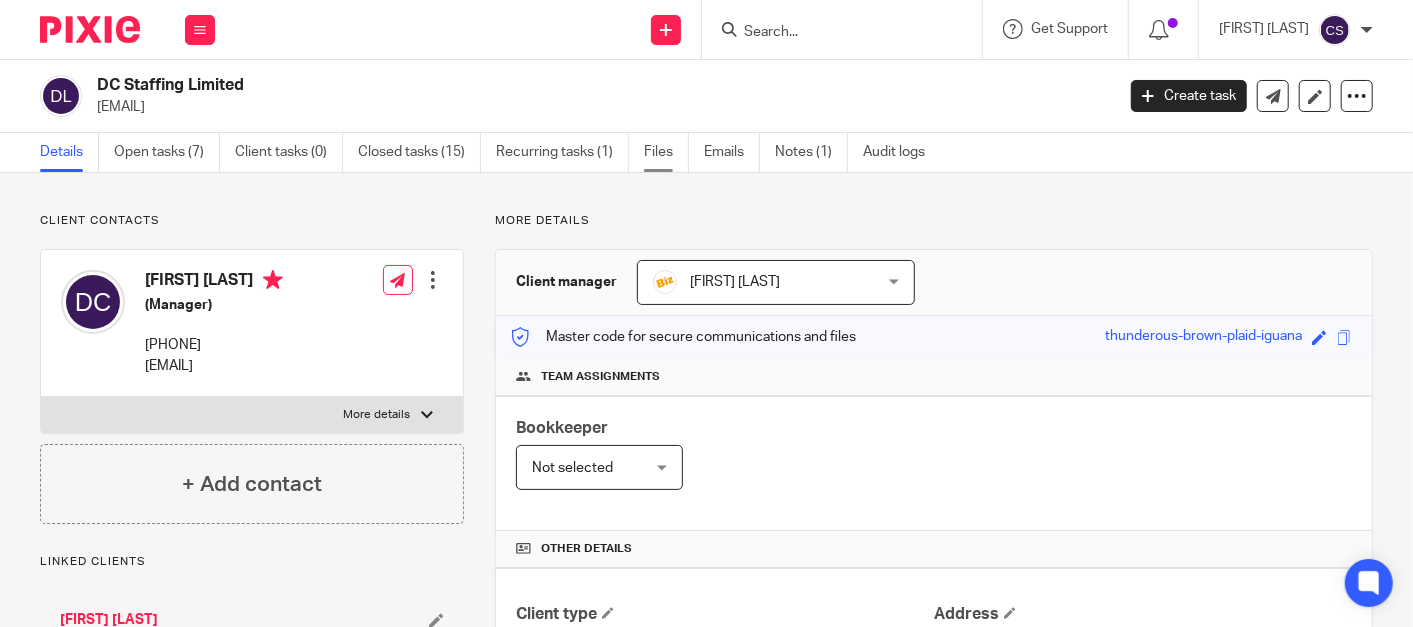 click on "Files" at bounding box center [666, 152] 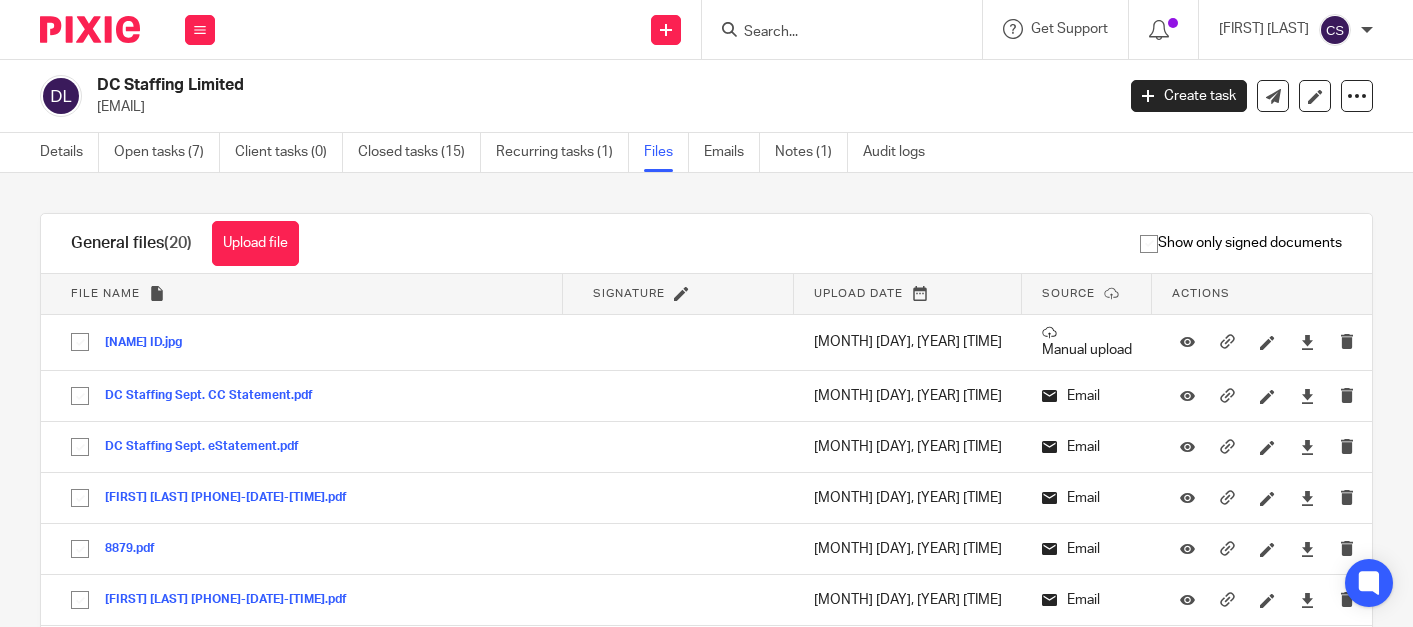 scroll, scrollTop: 0, scrollLeft: 0, axis: both 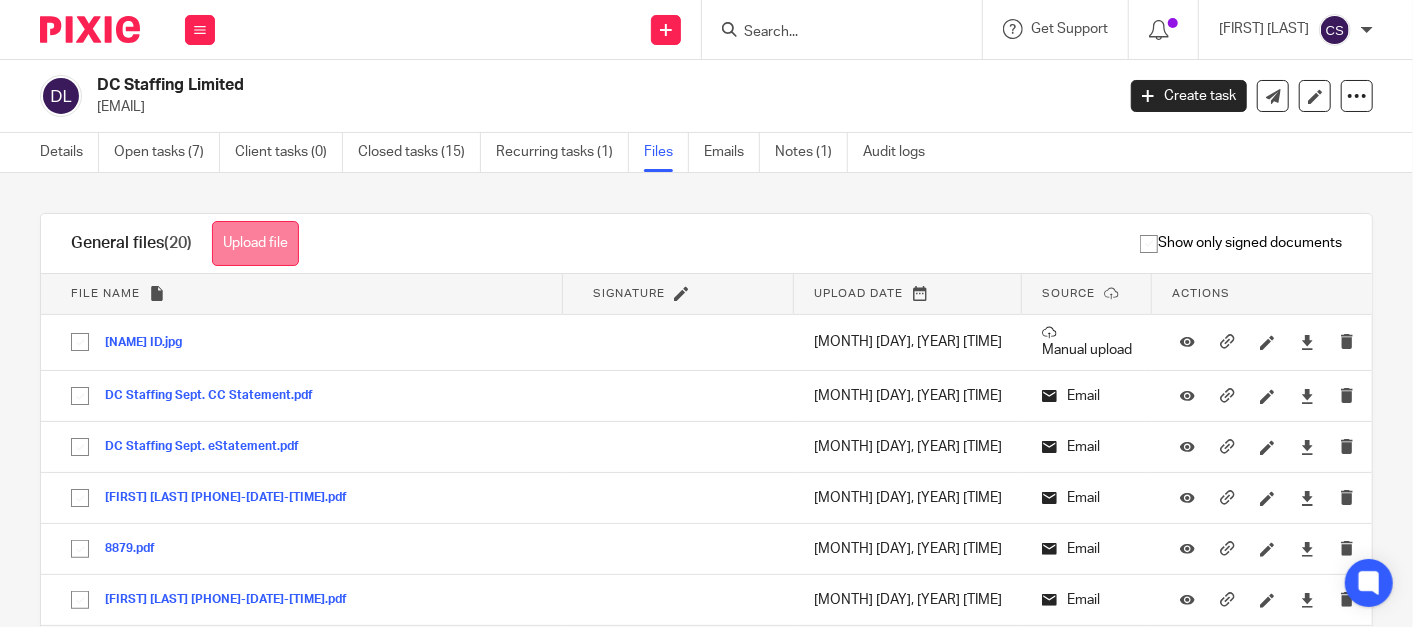 click on "Upload file" at bounding box center [255, 243] 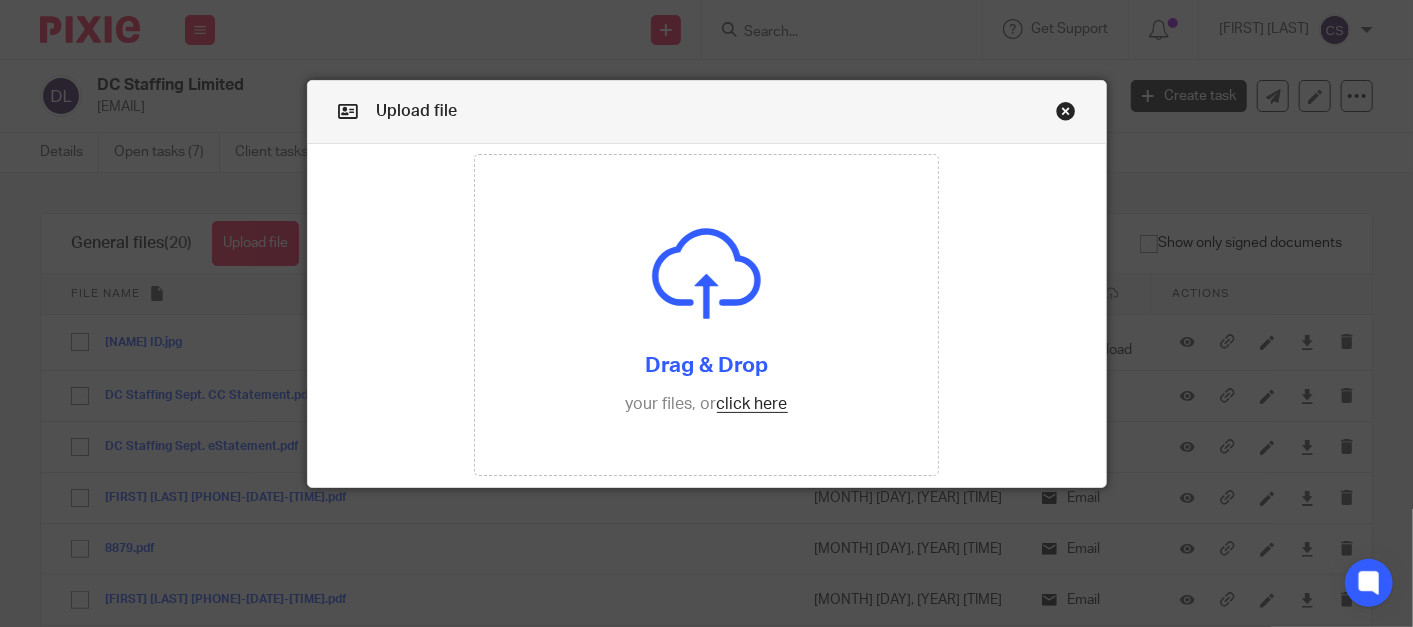 click at bounding box center [1066, 114] 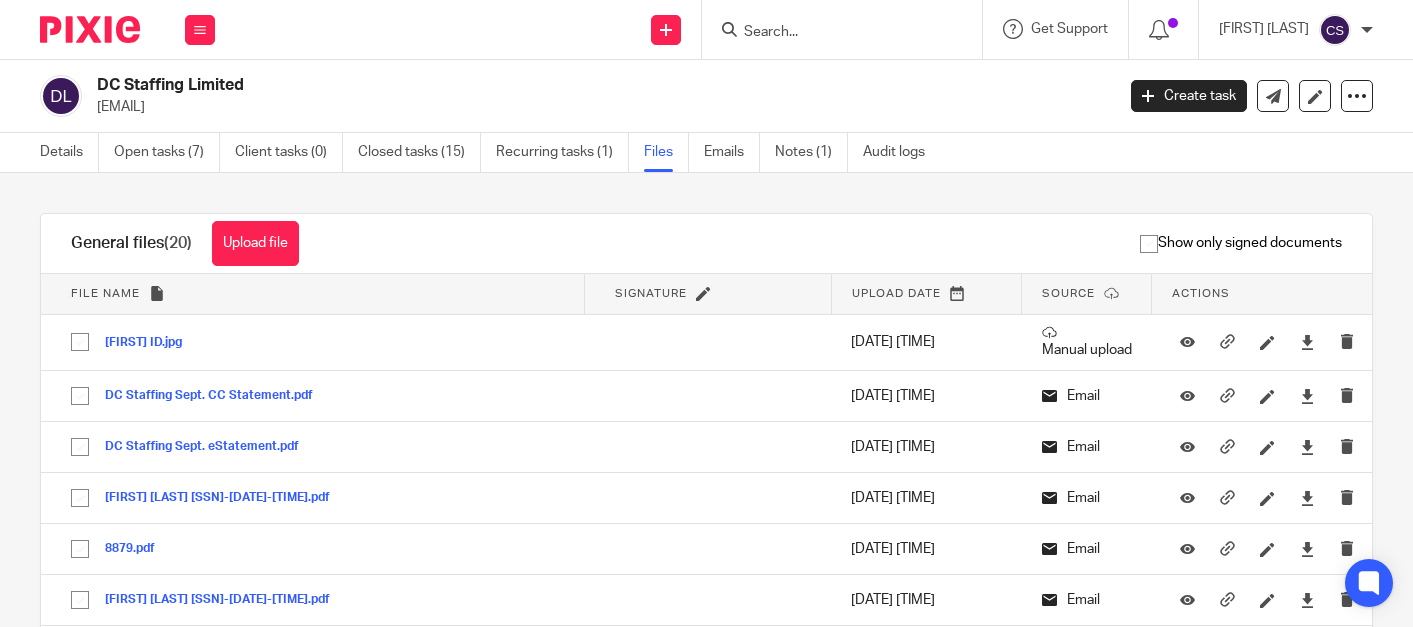 scroll, scrollTop: 0, scrollLeft: 0, axis: both 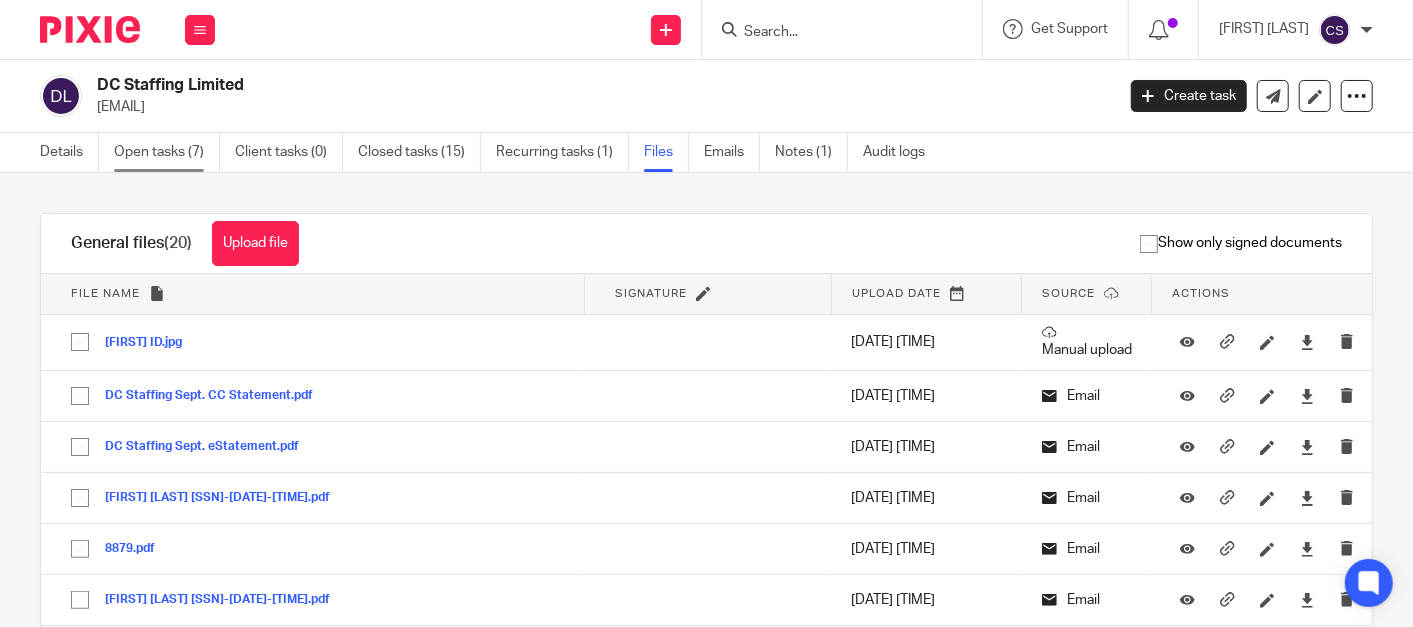 click on "Open tasks (7)" at bounding box center (167, 152) 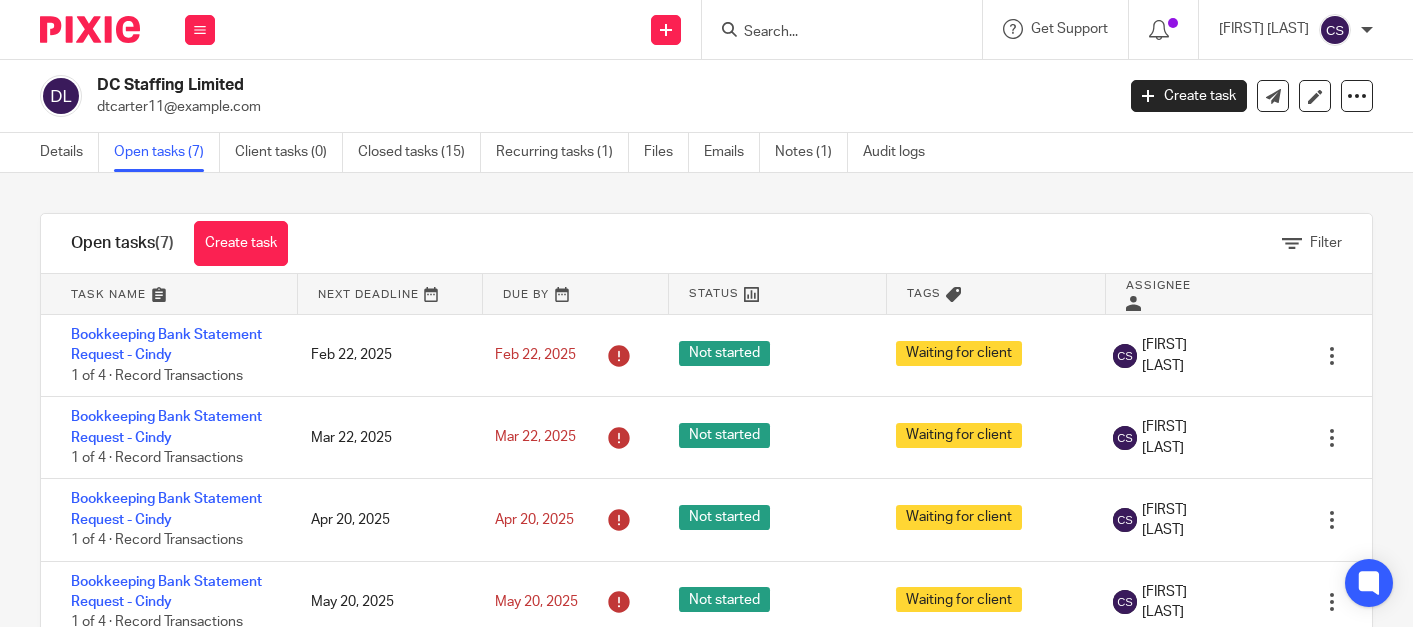 scroll, scrollTop: 0, scrollLeft: 0, axis: both 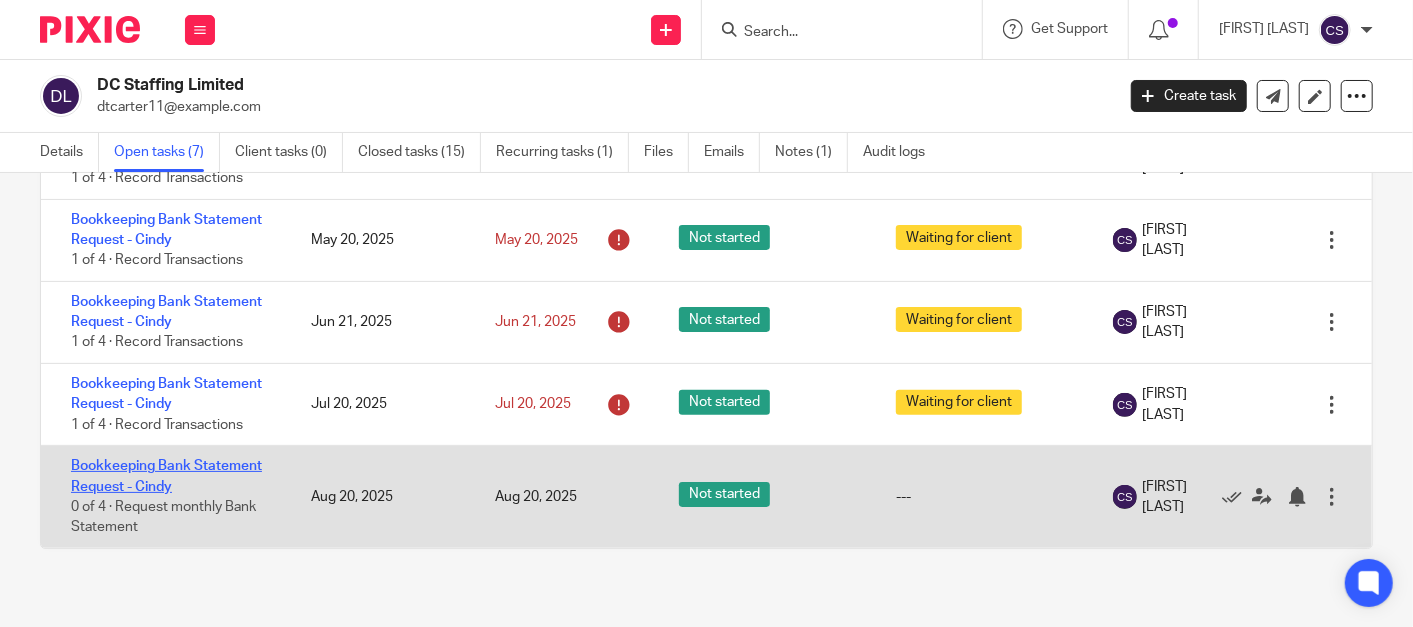 click on "Bookkeeping Bank Statement Request - Cindy" at bounding box center [166, 476] 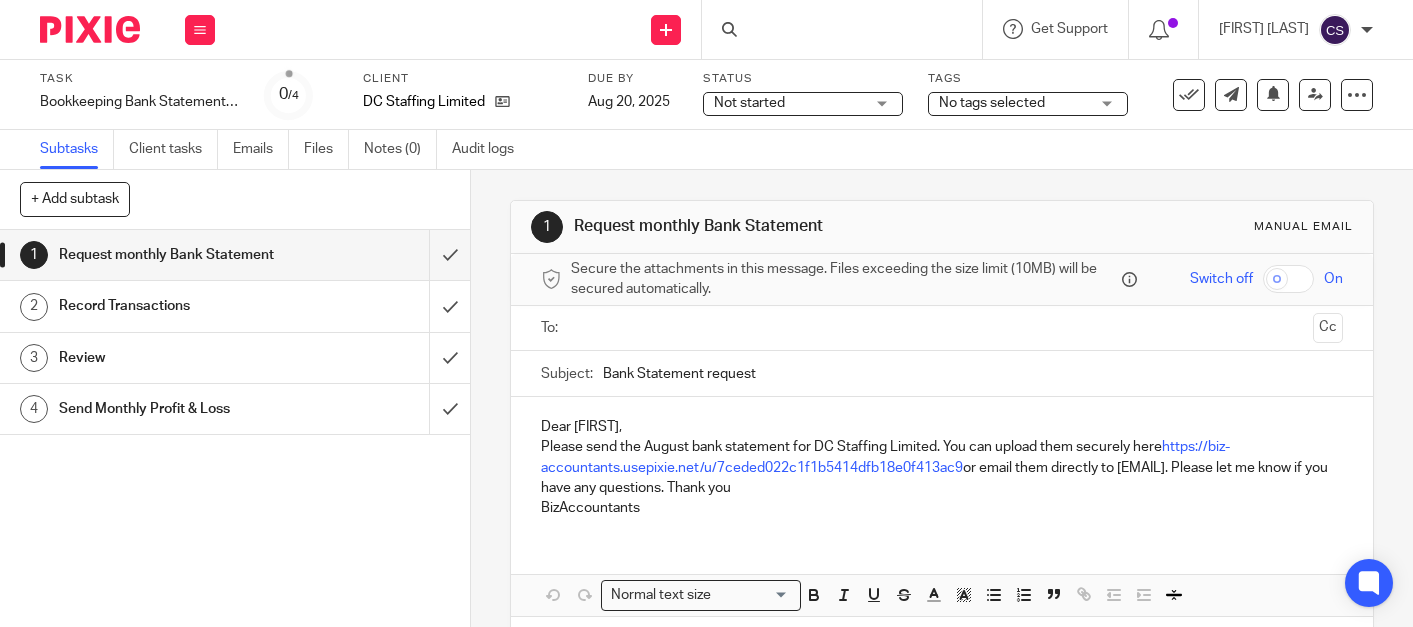 scroll, scrollTop: 0, scrollLeft: 0, axis: both 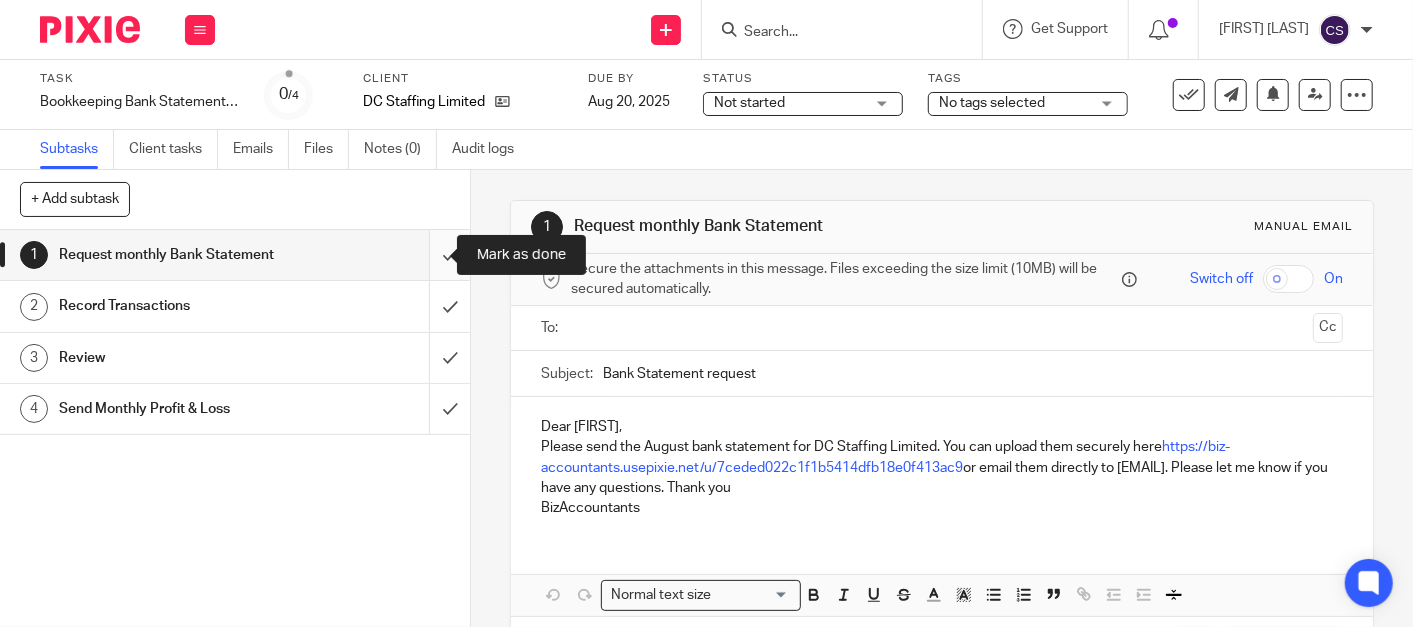 click at bounding box center [235, 255] 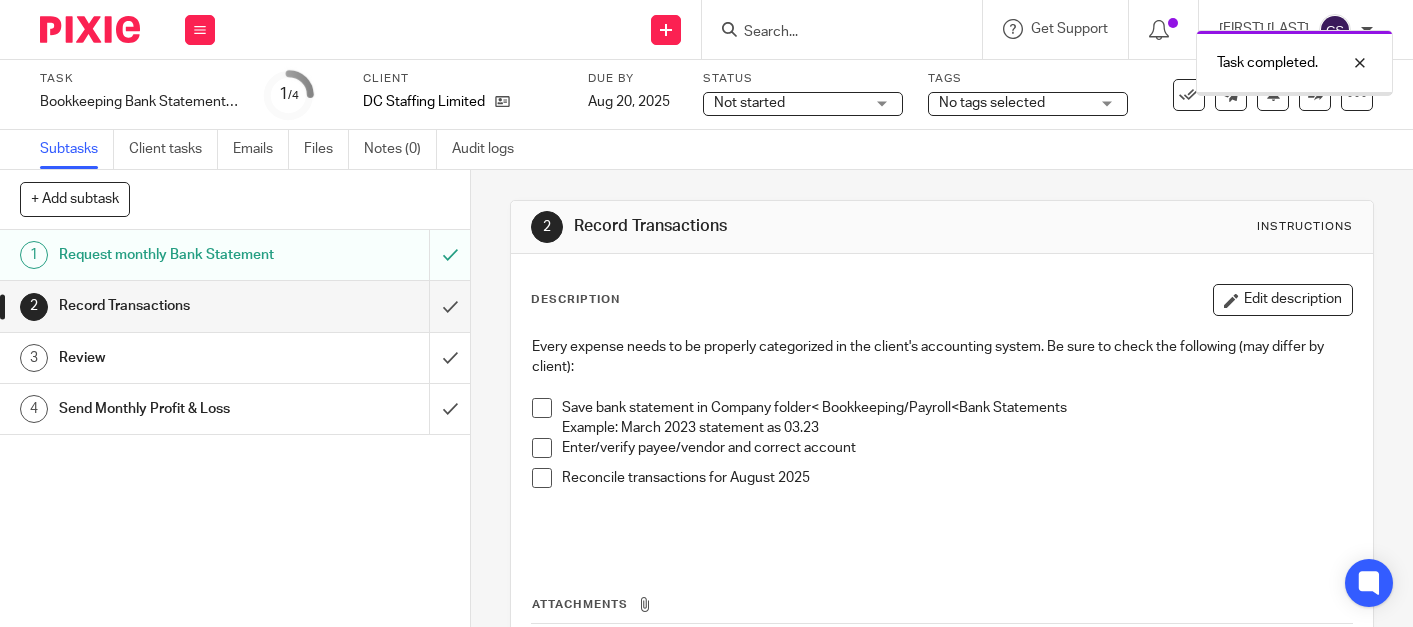 scroll, scrollTop: 0, scrollLeft: 0, axis: both 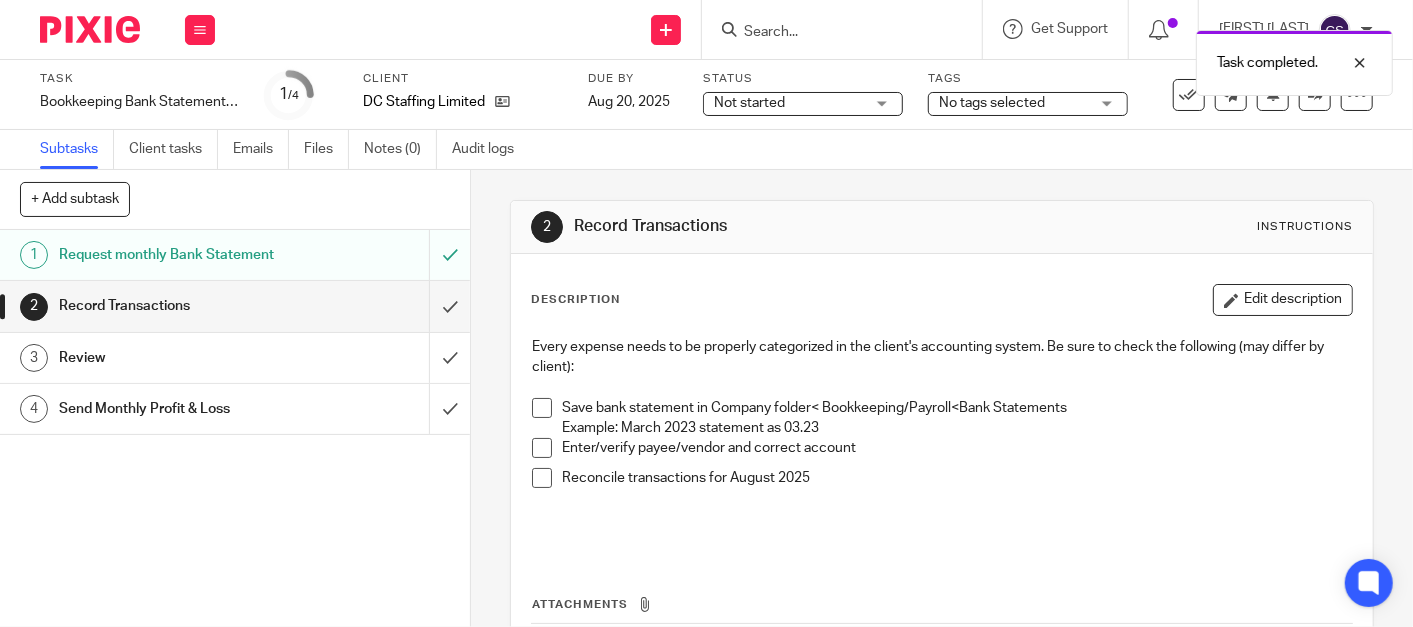 click at bounding box center [542, 408] 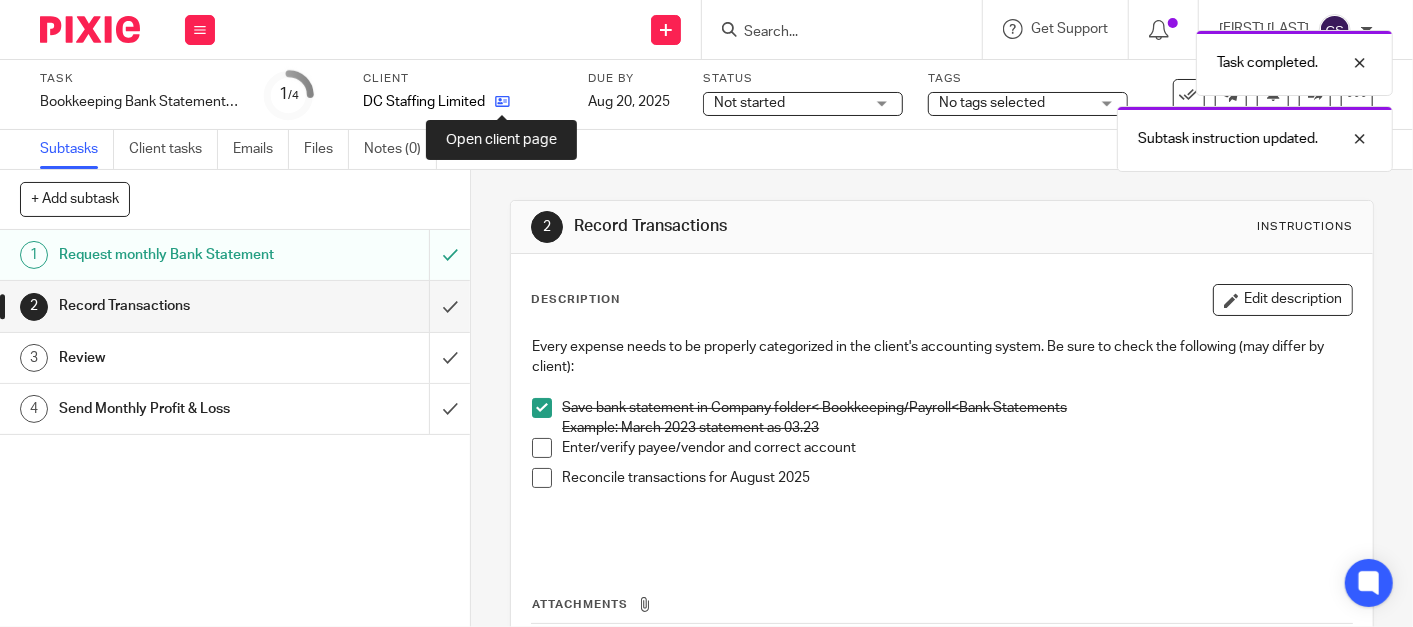 click at bounding box center [502, 101] 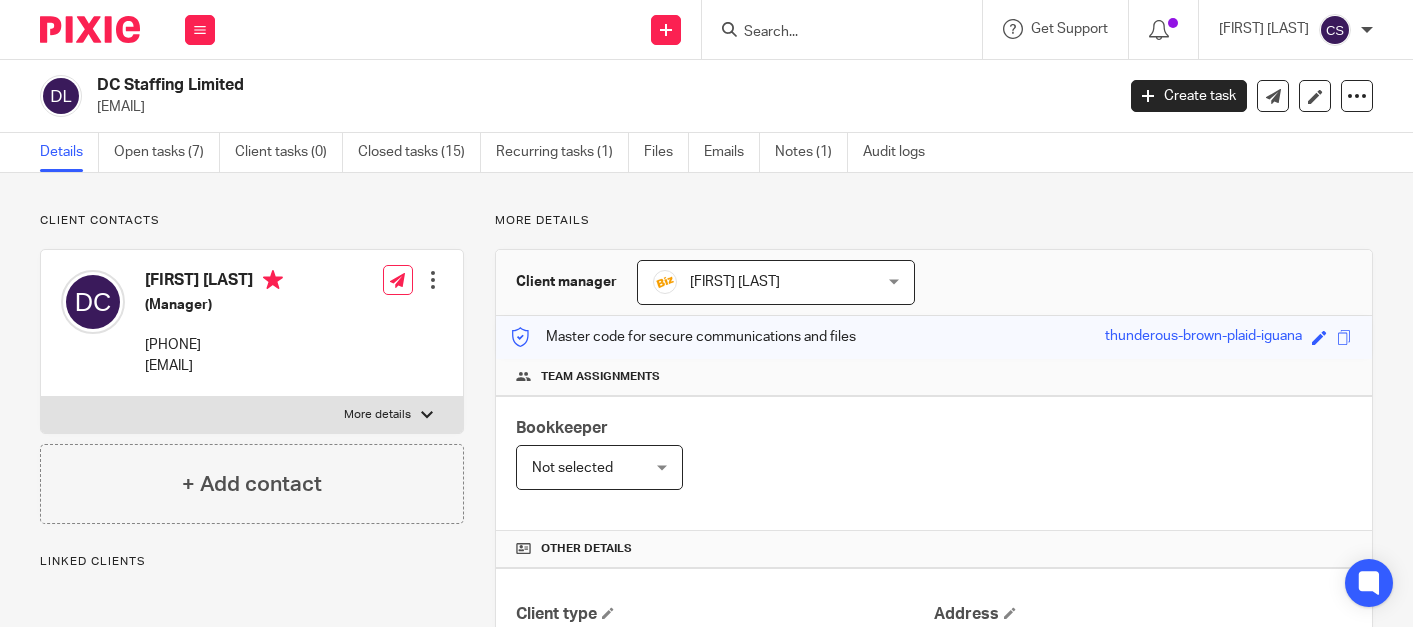 scroll, scrollTop: 0, scrollLeft: 0, axis: both 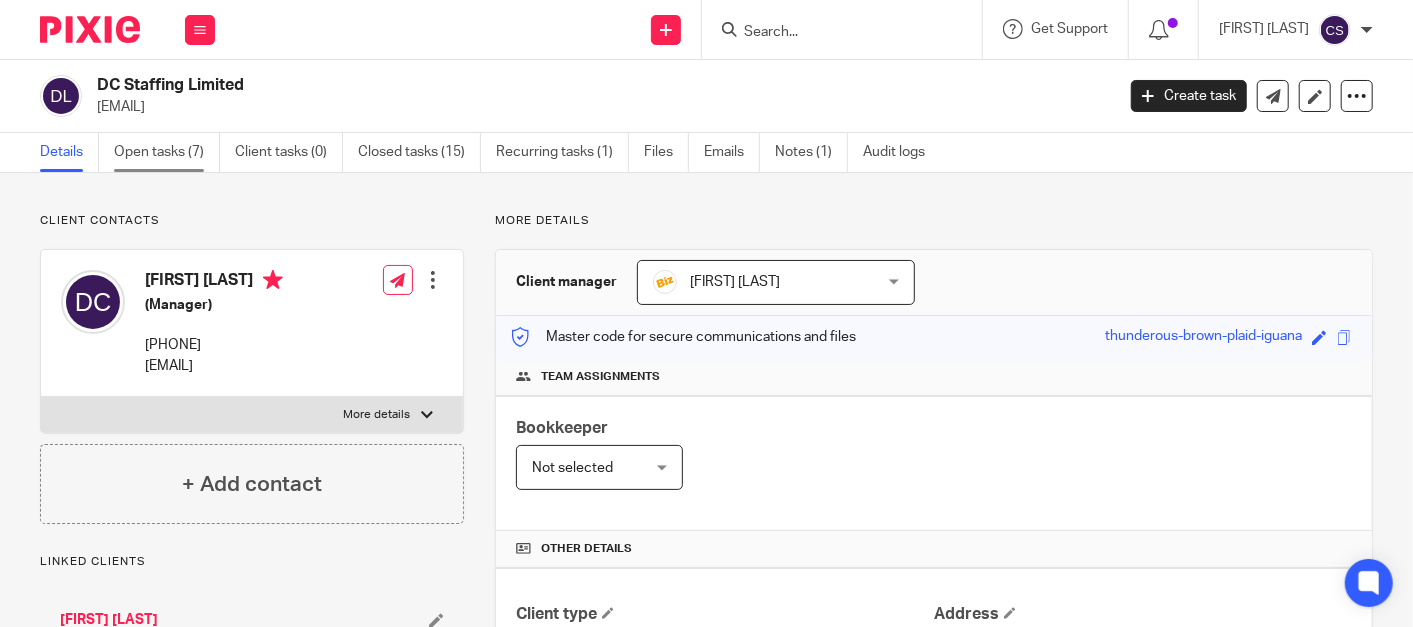 click on "Open tasks (7)" at bounding box center [167, 152] 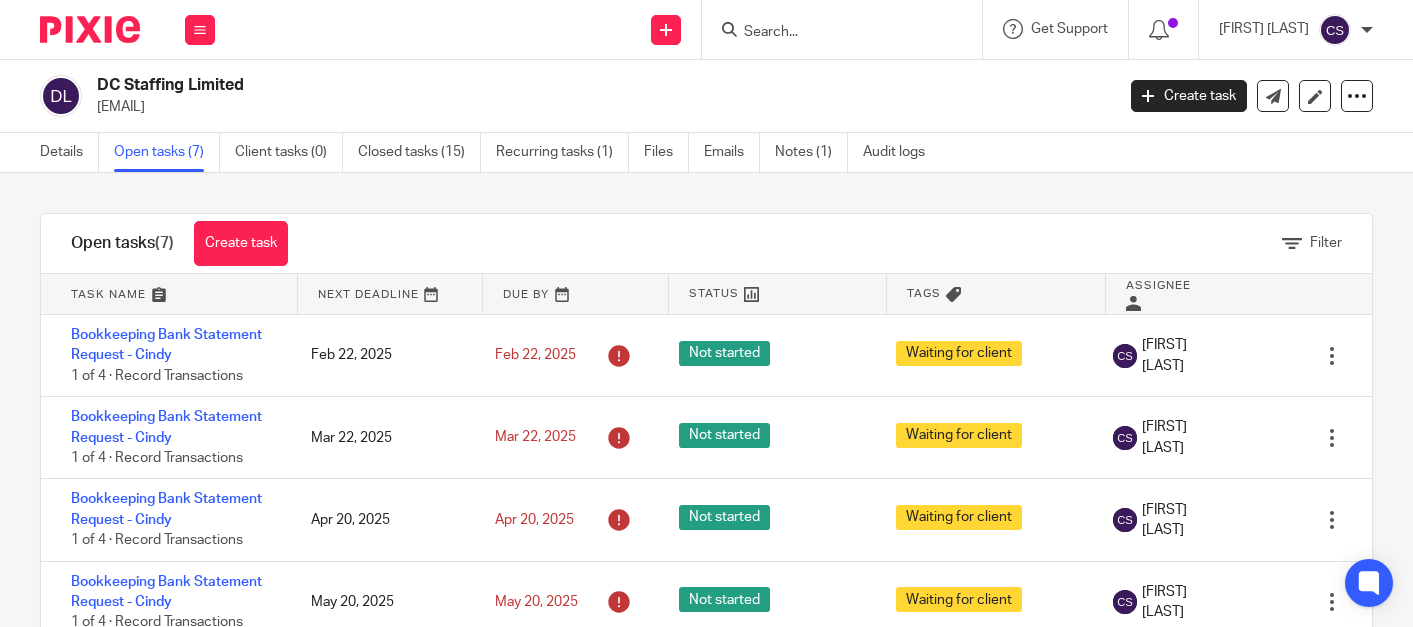 scroll, scrollTop: 0, scrollLeft: 0, axis: both 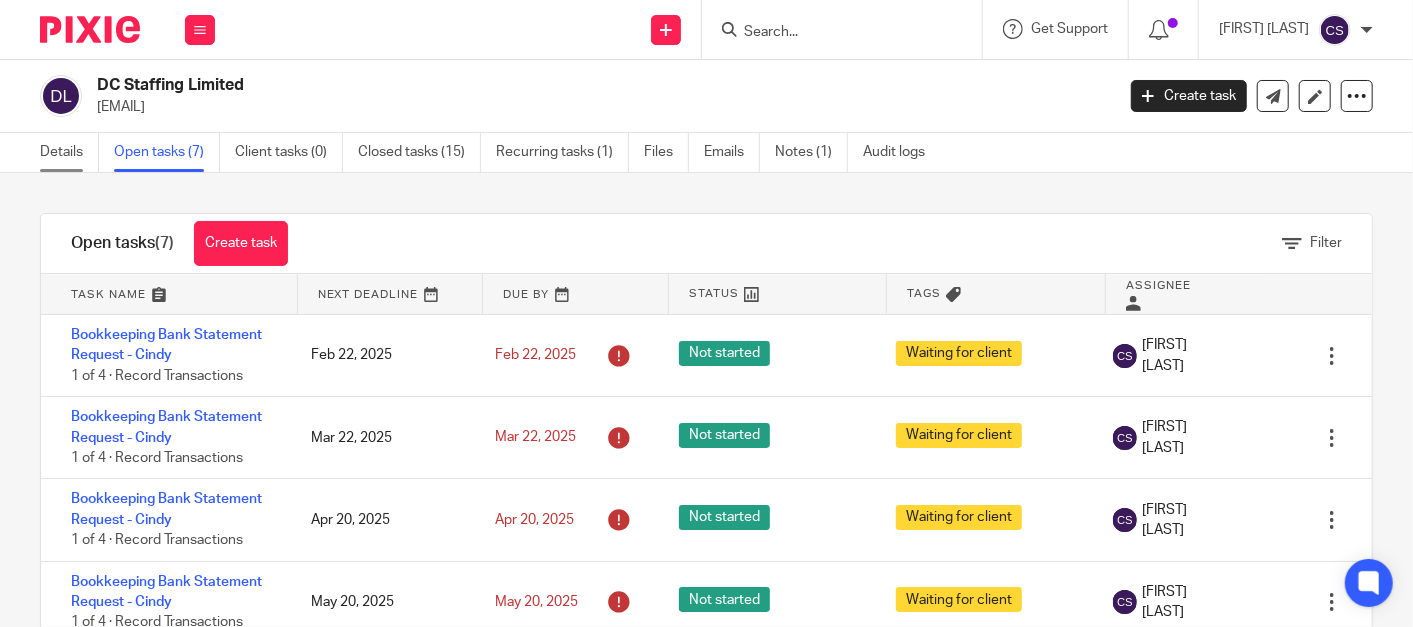 click on "Details" at bounding box center [69, 152] 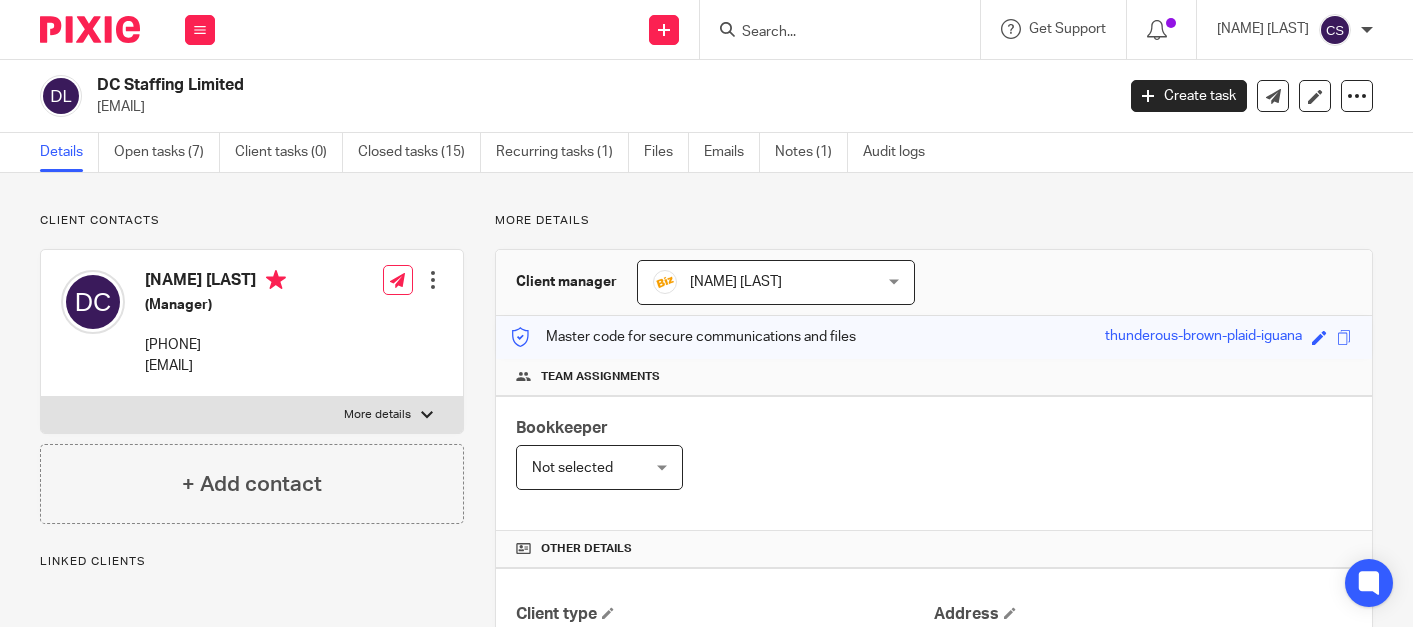 scroll, scrollTop: 0, scrollLeft: 0, axis: both 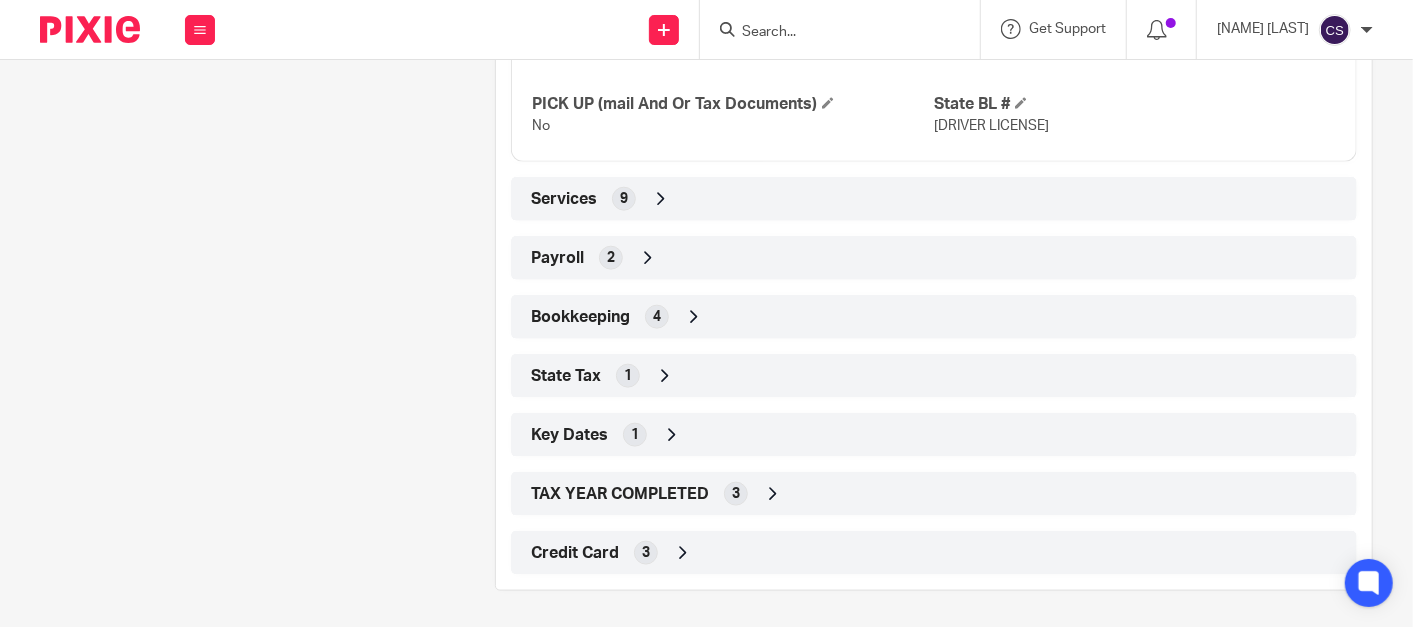 click at bounding box center [694, 317] 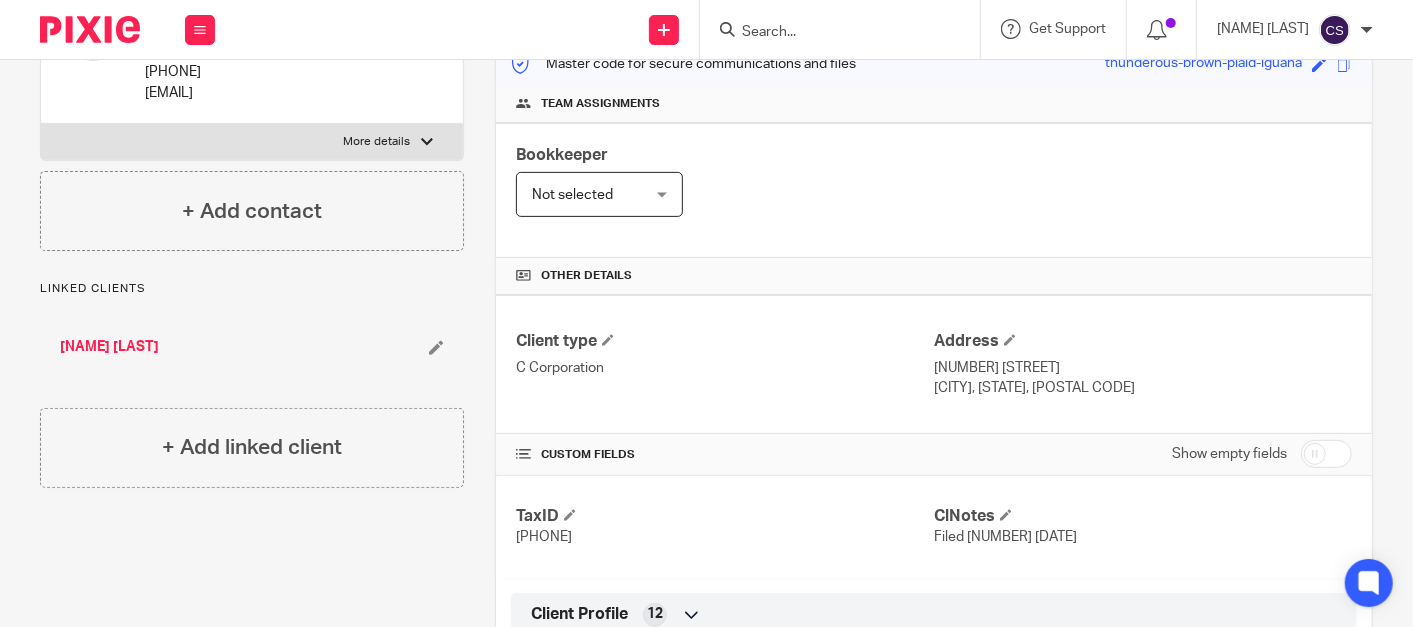 scroll, scrollTop: 0, scrollLeft: 0, axis: both 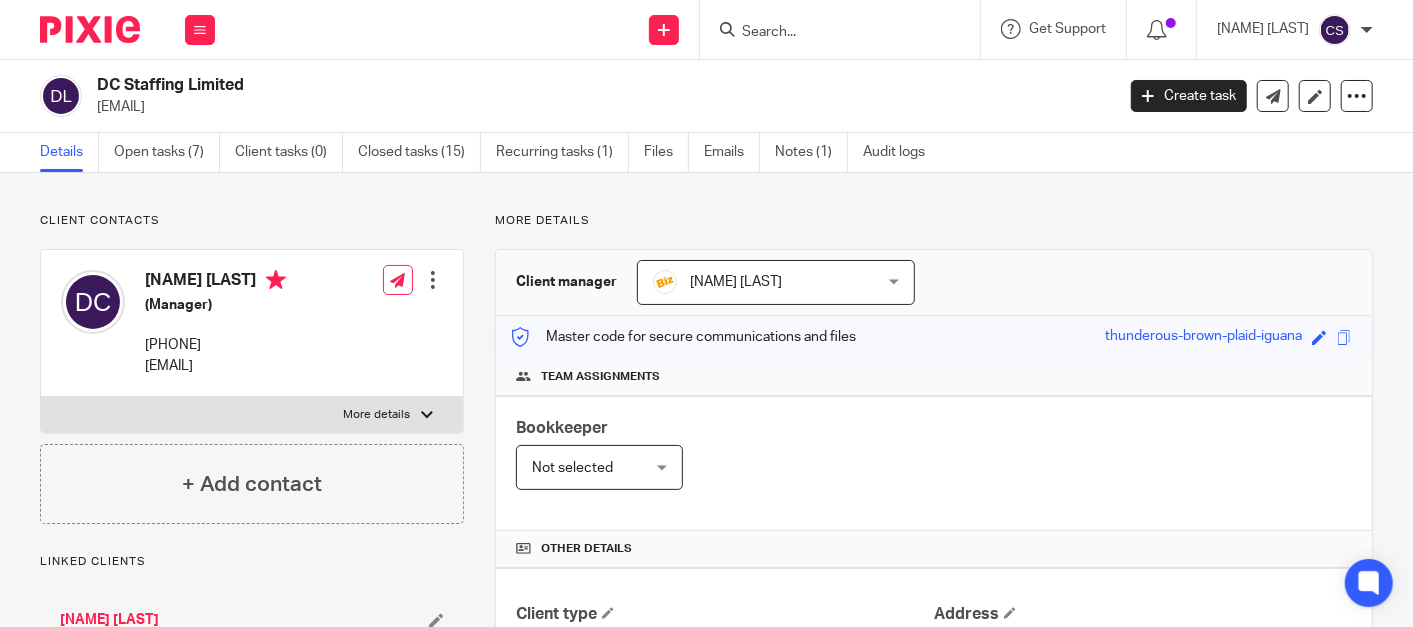 click at bounding box center [830, 33] 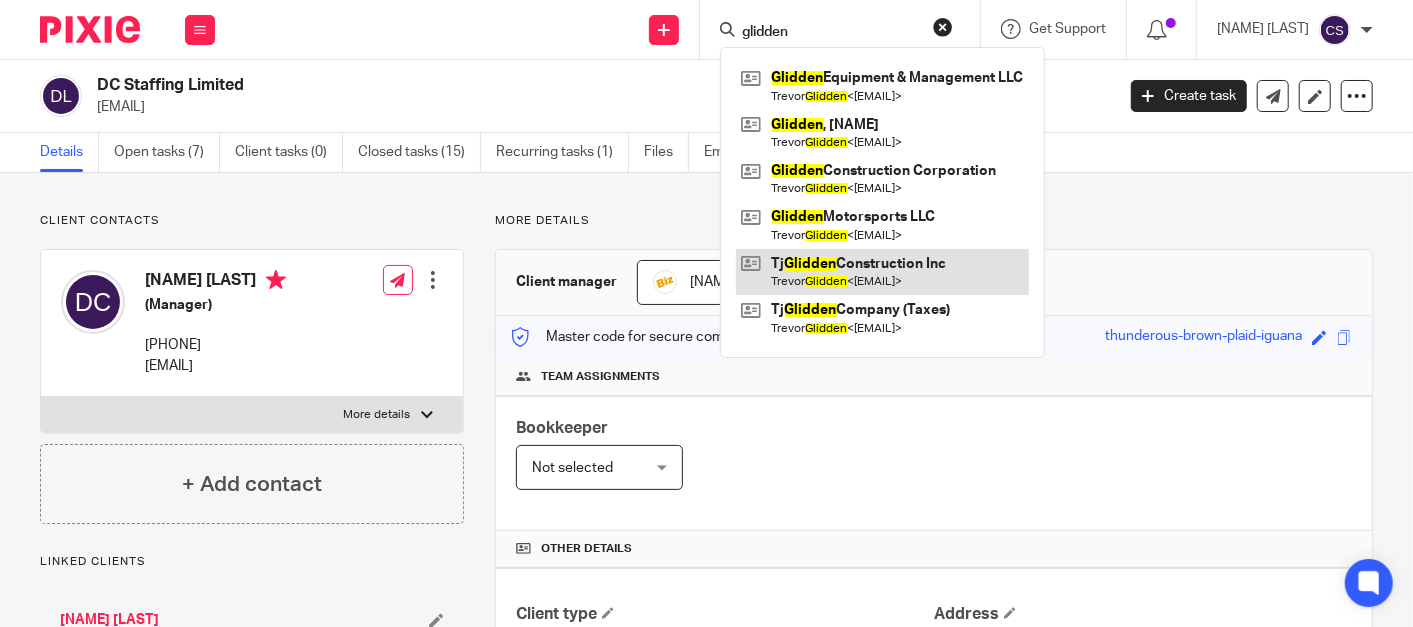 type on "glidden" 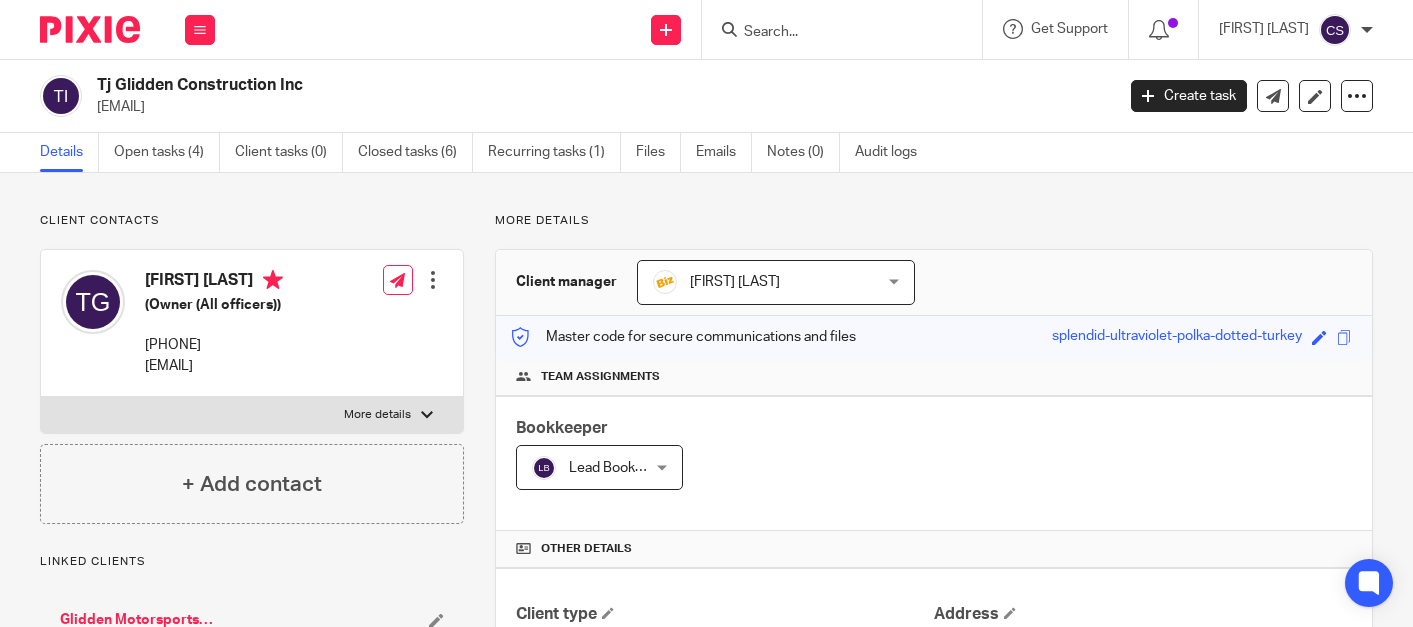 scroll, scrollTop: 0, scrollLeft: 0, axis: both 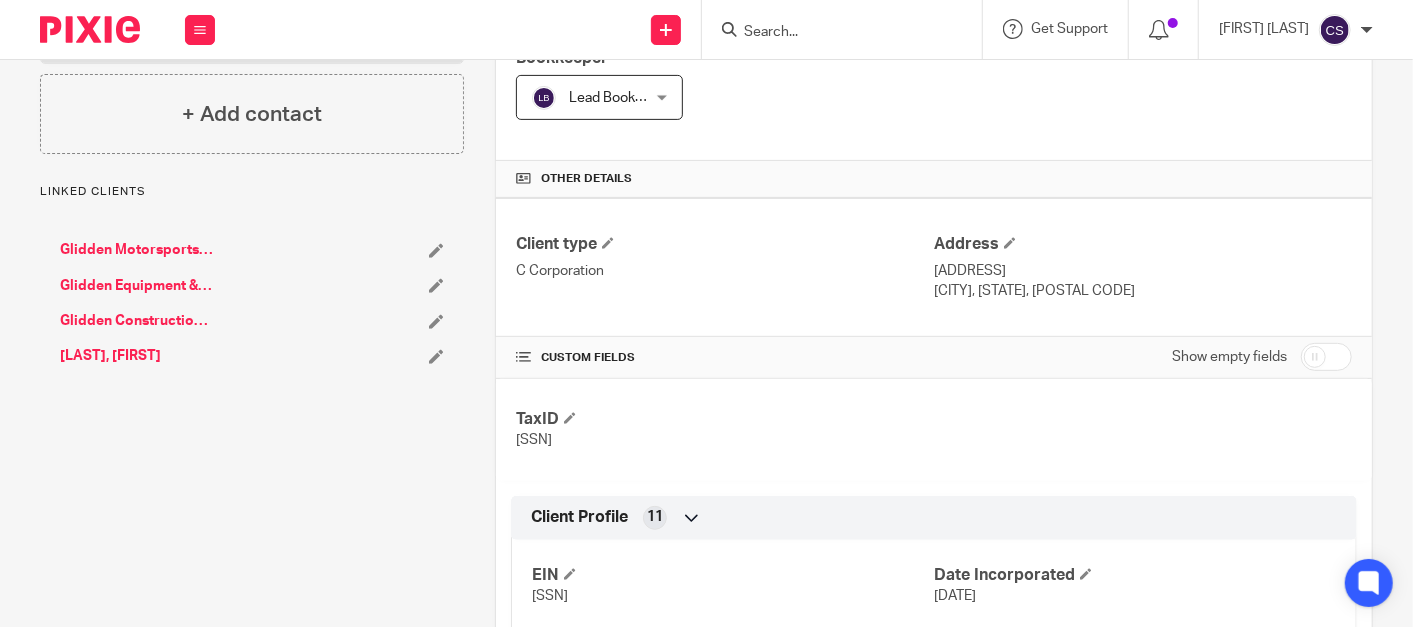 click on "Glidden Construction Corporation" at bounding box center [136, 321] 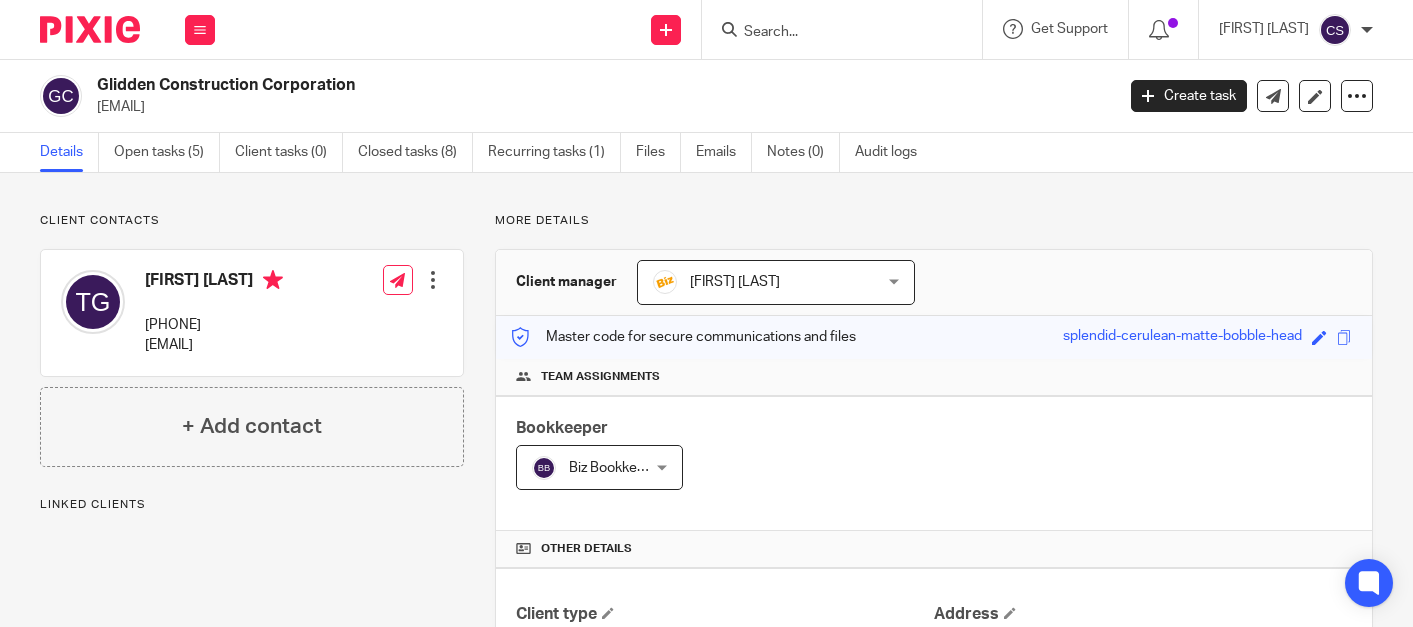 scroll, scrollTop: 0, scrollLeft: 0, axis: both 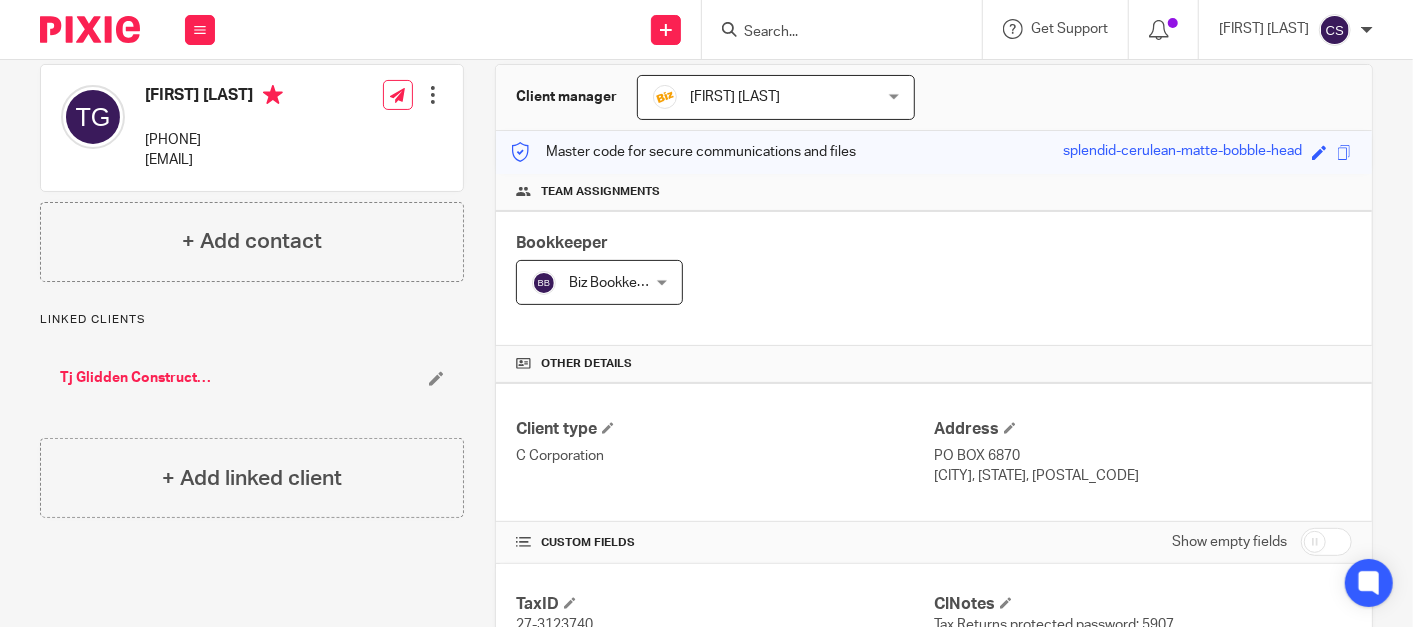 click on "Tj Glidden Construction Inc" at bounding box center (136, 378) 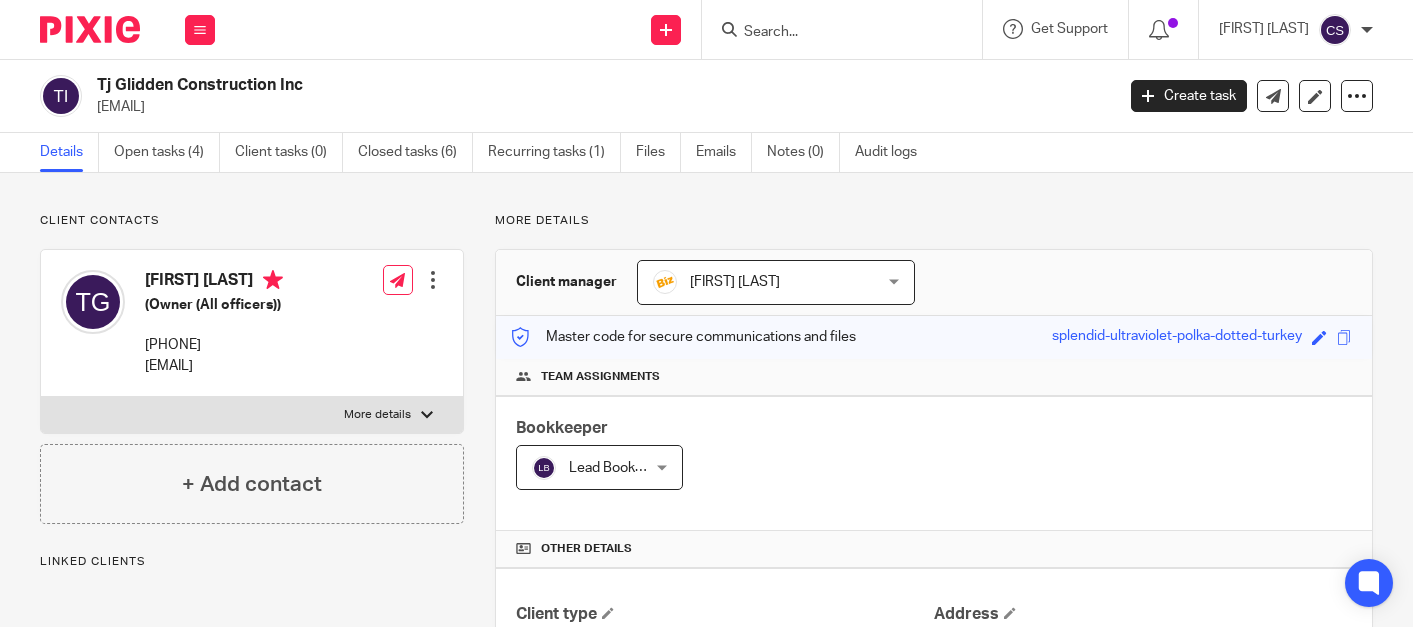 scroll, scrollTop: 0, scrollLeft: 0, axis: both 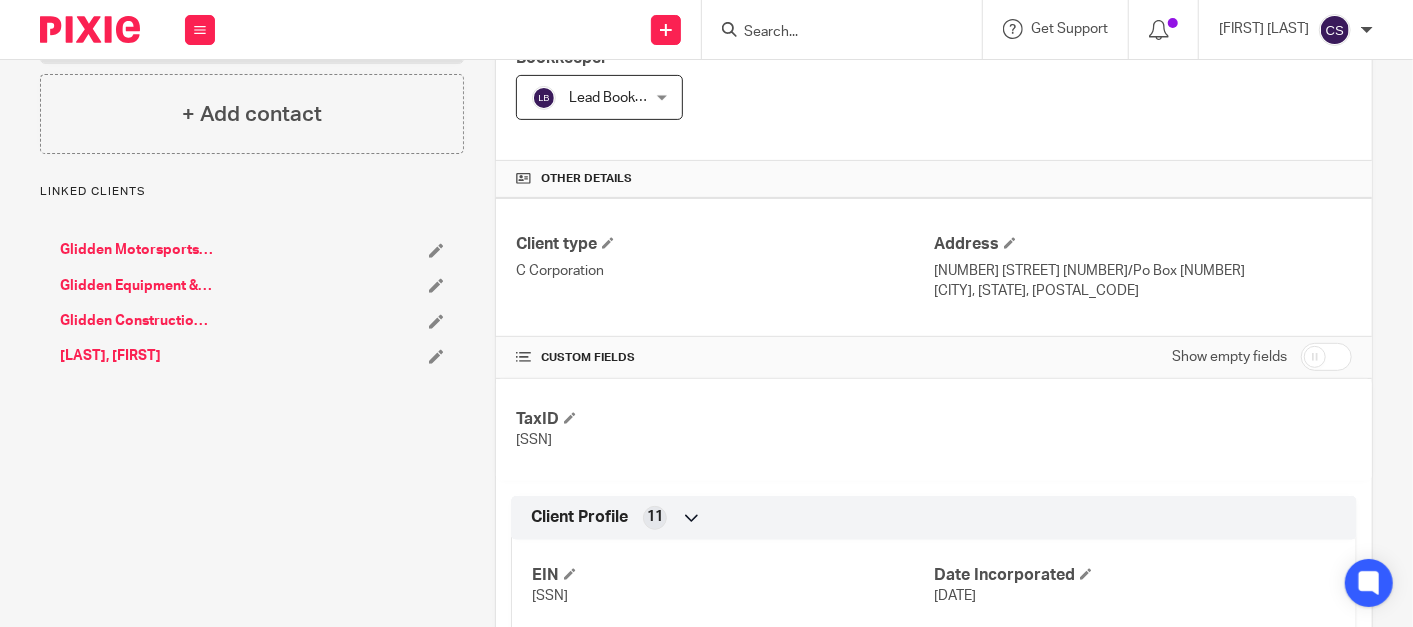 click on "Glidden Construction Corporation" at bounding box center (136, 321) 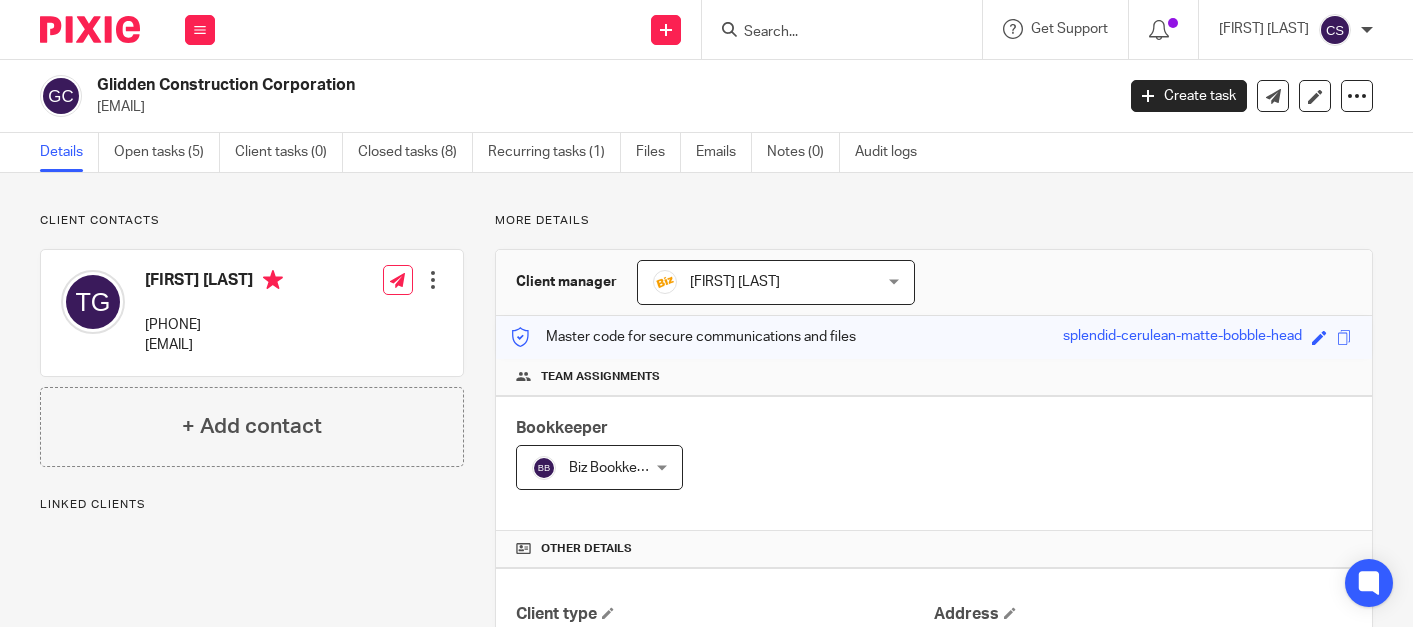 scroll, scrollTop: 0, scrollLeft: 0, axis: both 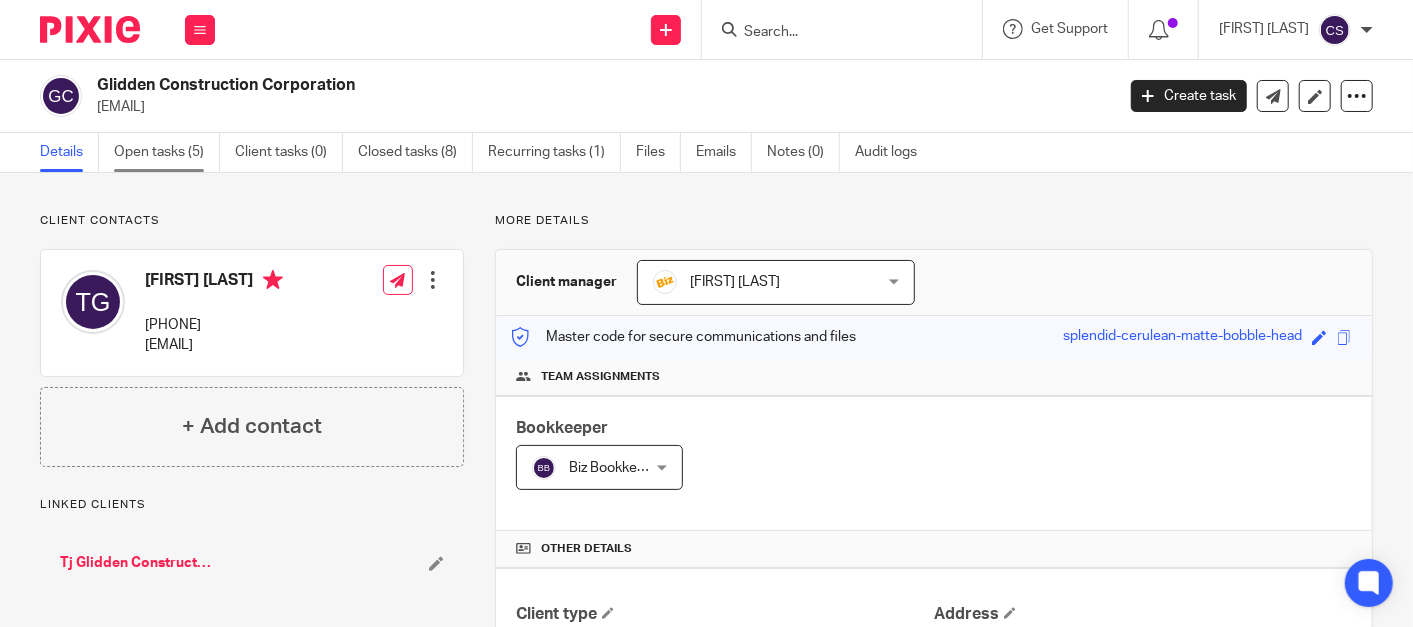 click on "Open tasks (5)" at bounding box center [167, 152] 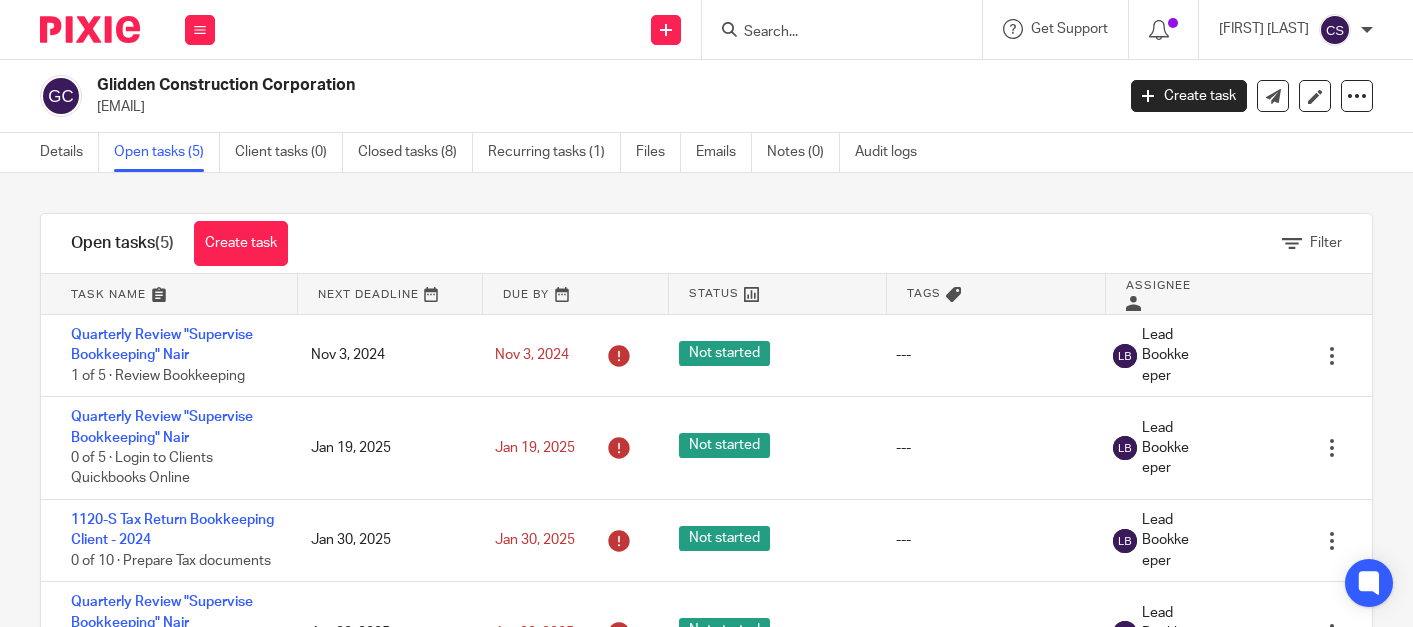 scroll, scrollTop: 0, scrollLeft: 0, axis: both 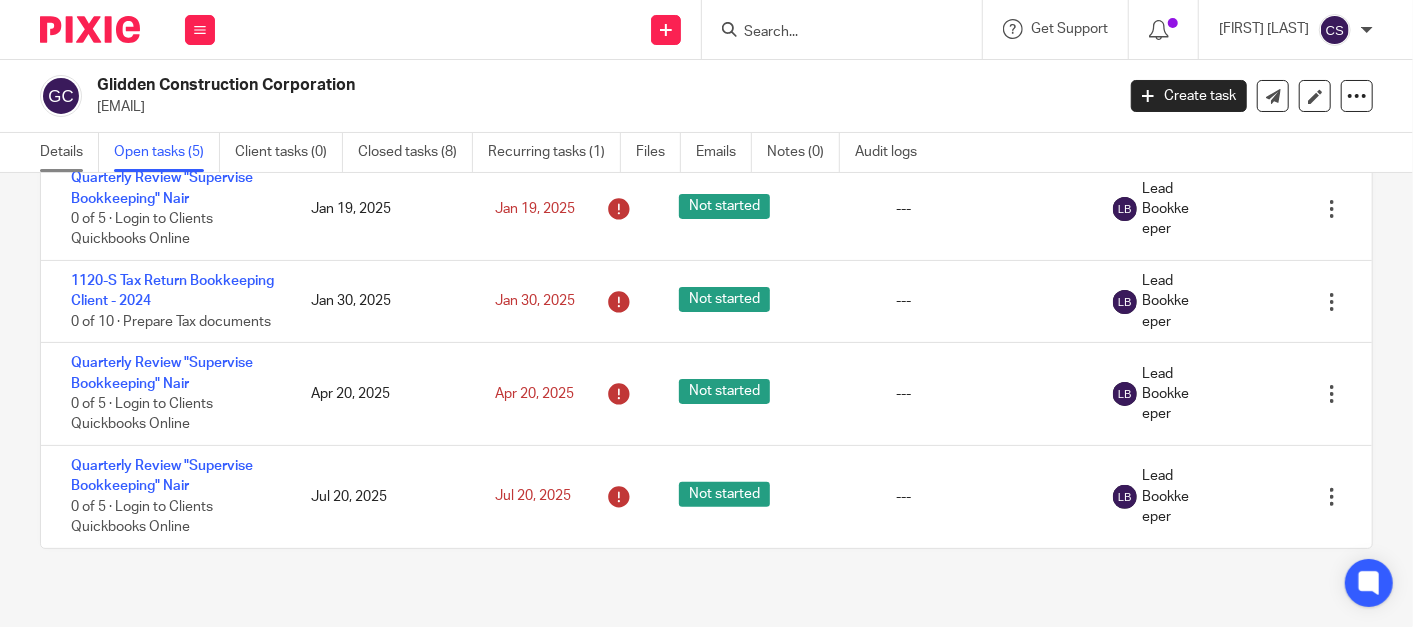 click on "Details" at bounding box center (69, 152) 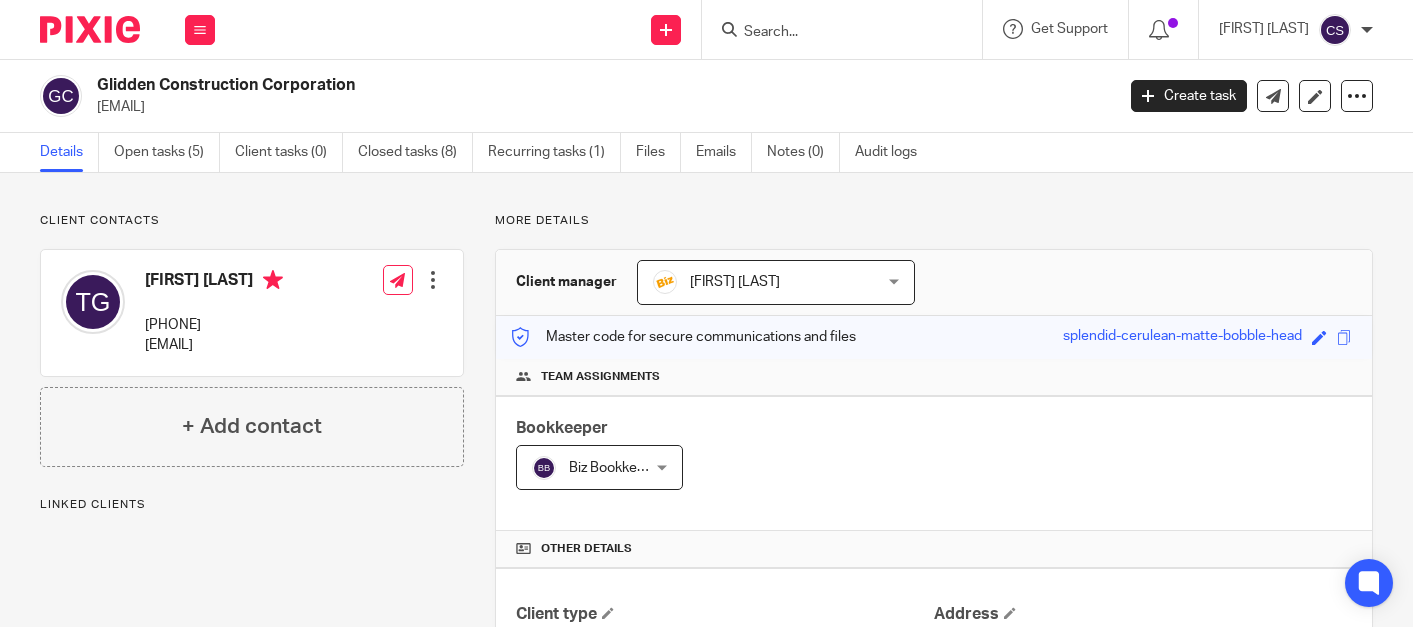 scroll, scrollTop: 0, scrollLeft: 0, axis: both 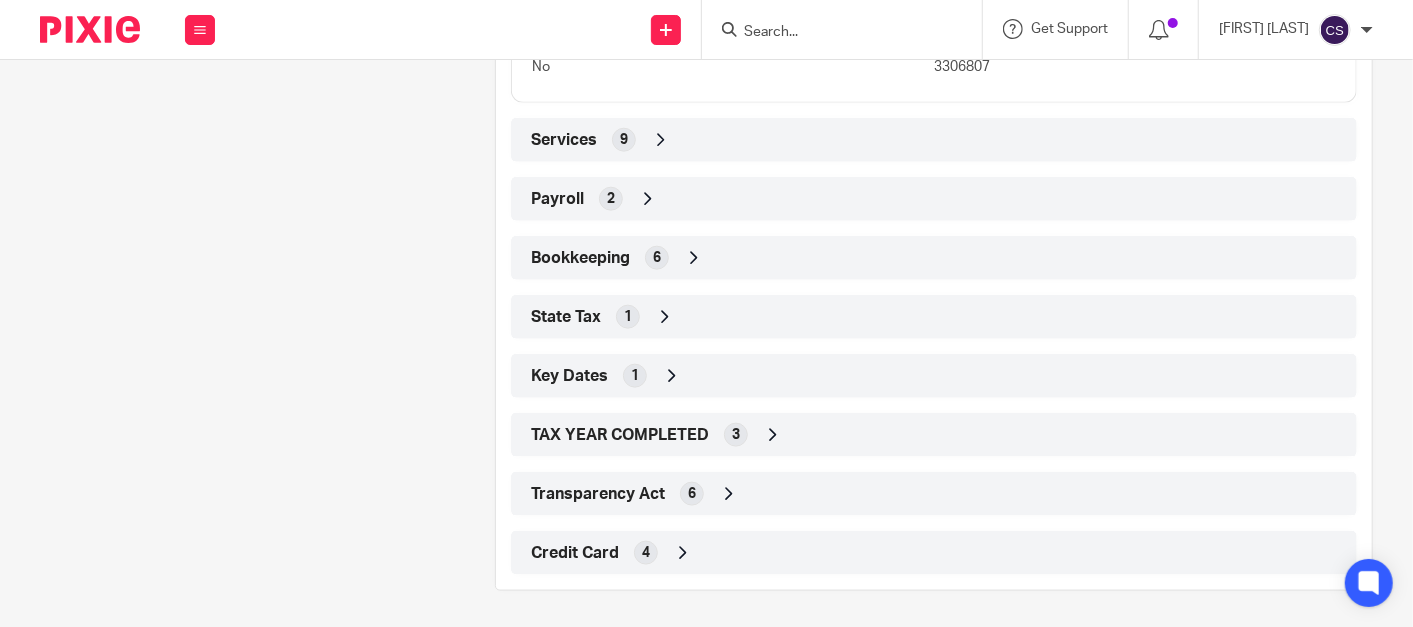 click at bounding box center (694, 258) 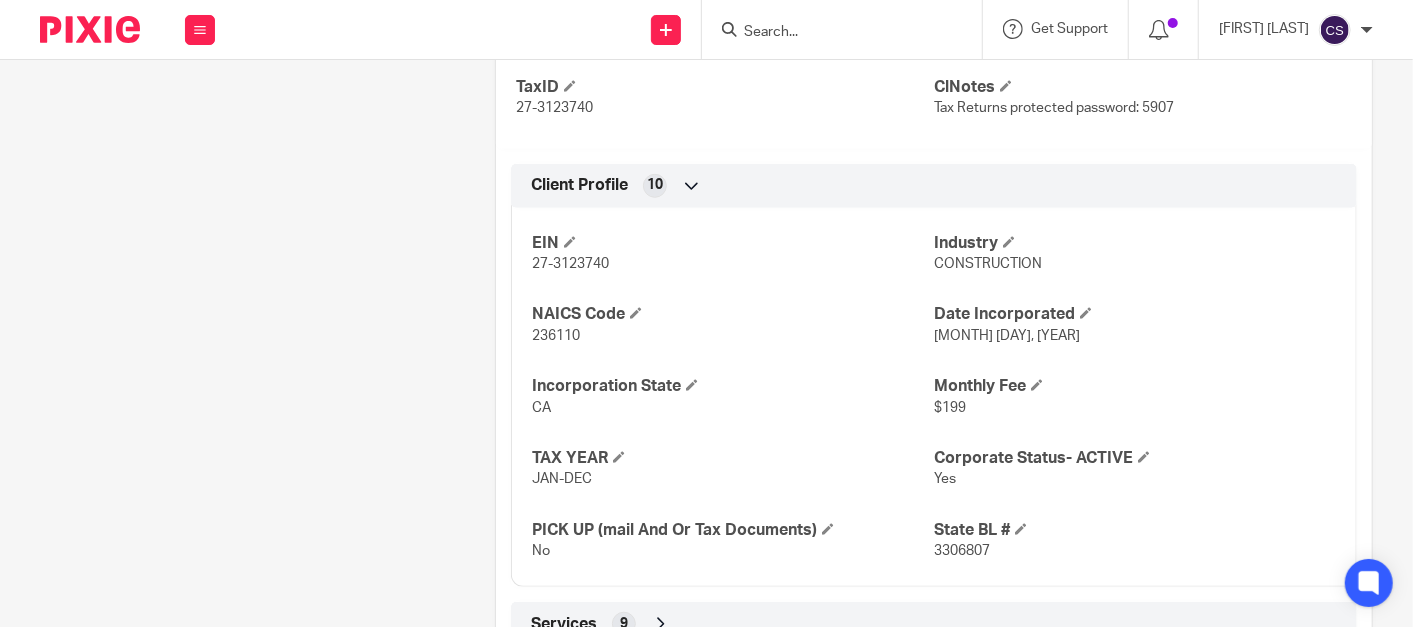 scroll, scrollTop: 0, scrollLeft: 0, axis: both 